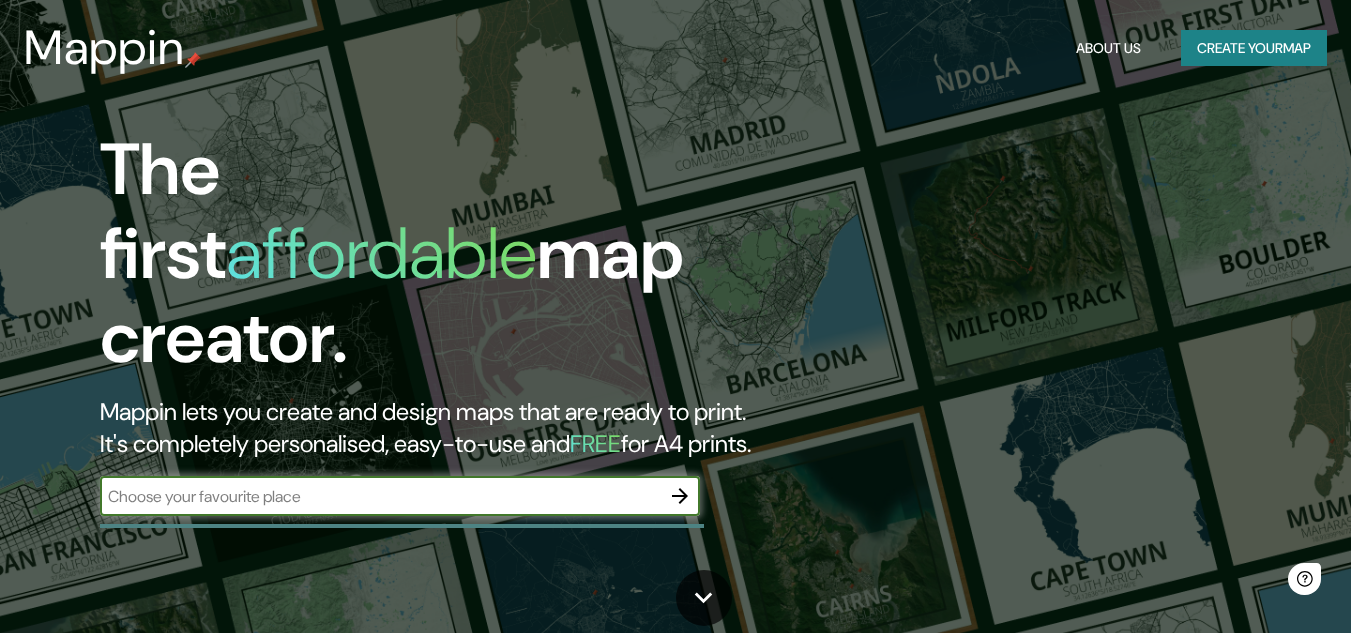 scroll, scrollTop: 0, scrollLeft: 0, axis: both 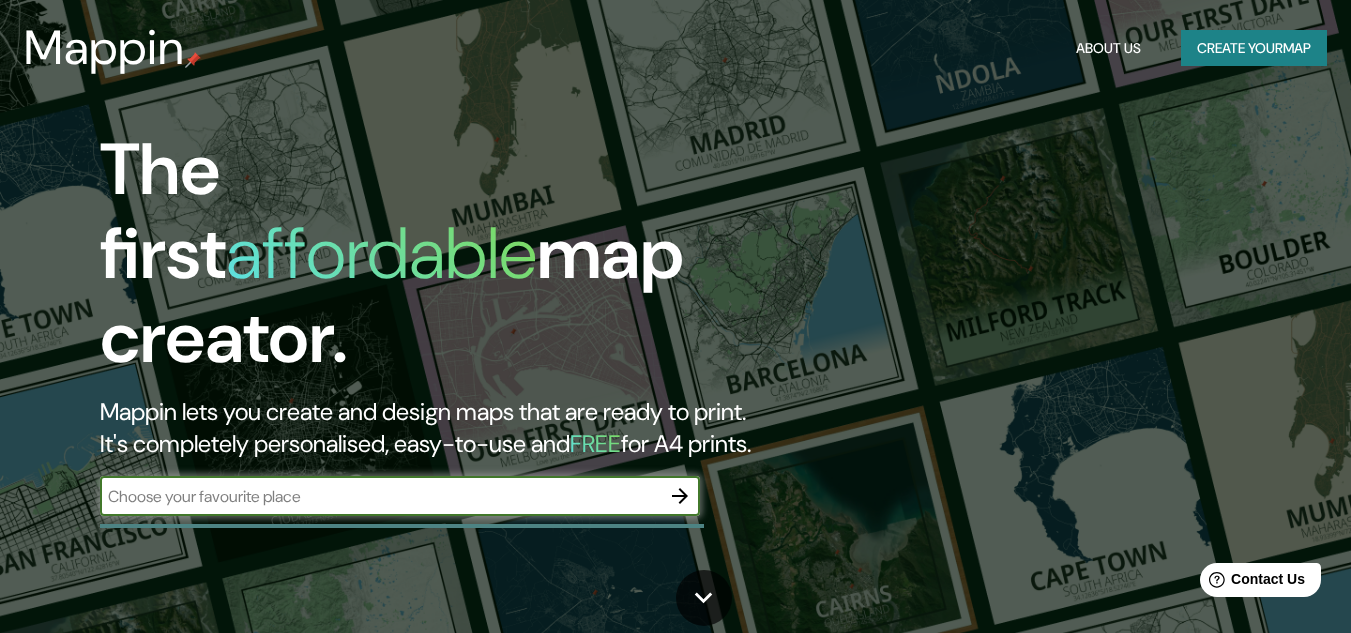 click on "Create your   map" at bounding box center (1254, 48) 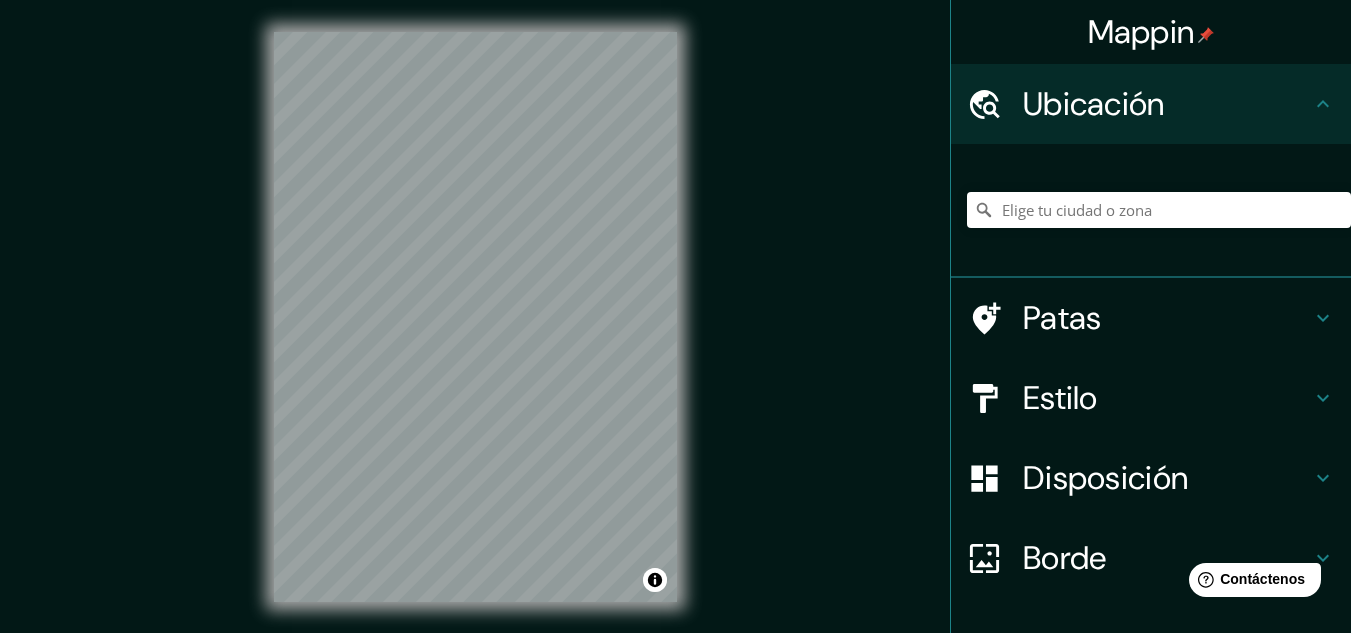 click 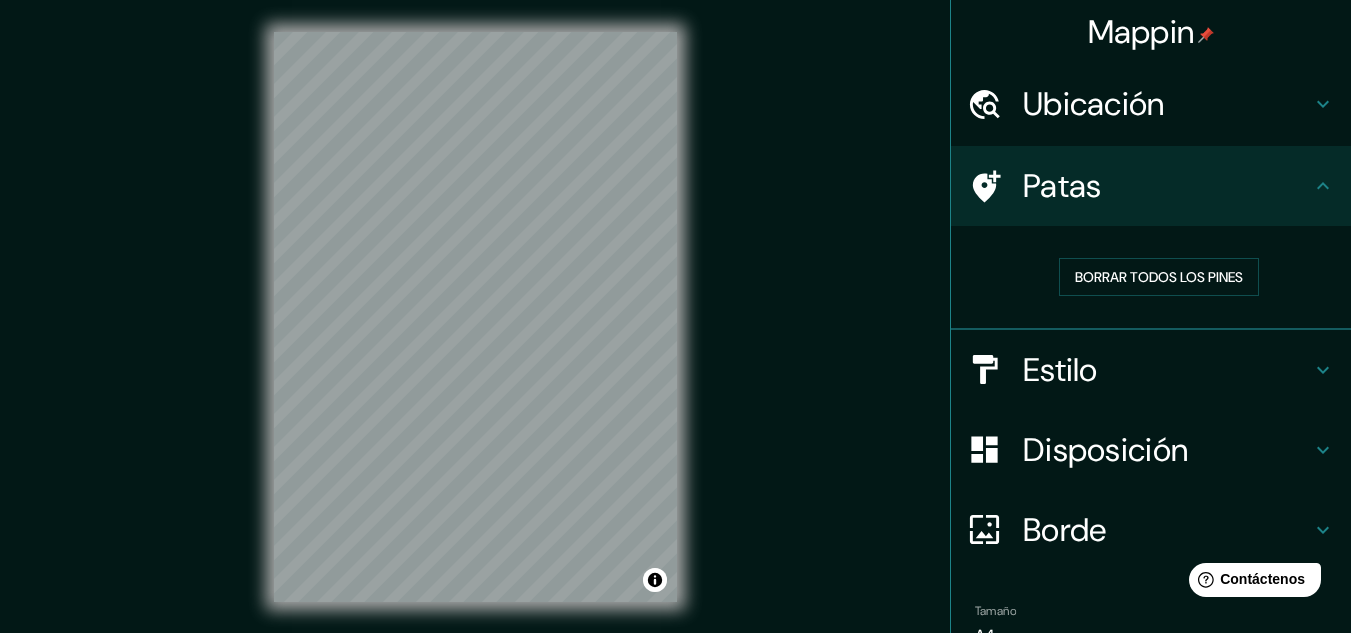 click 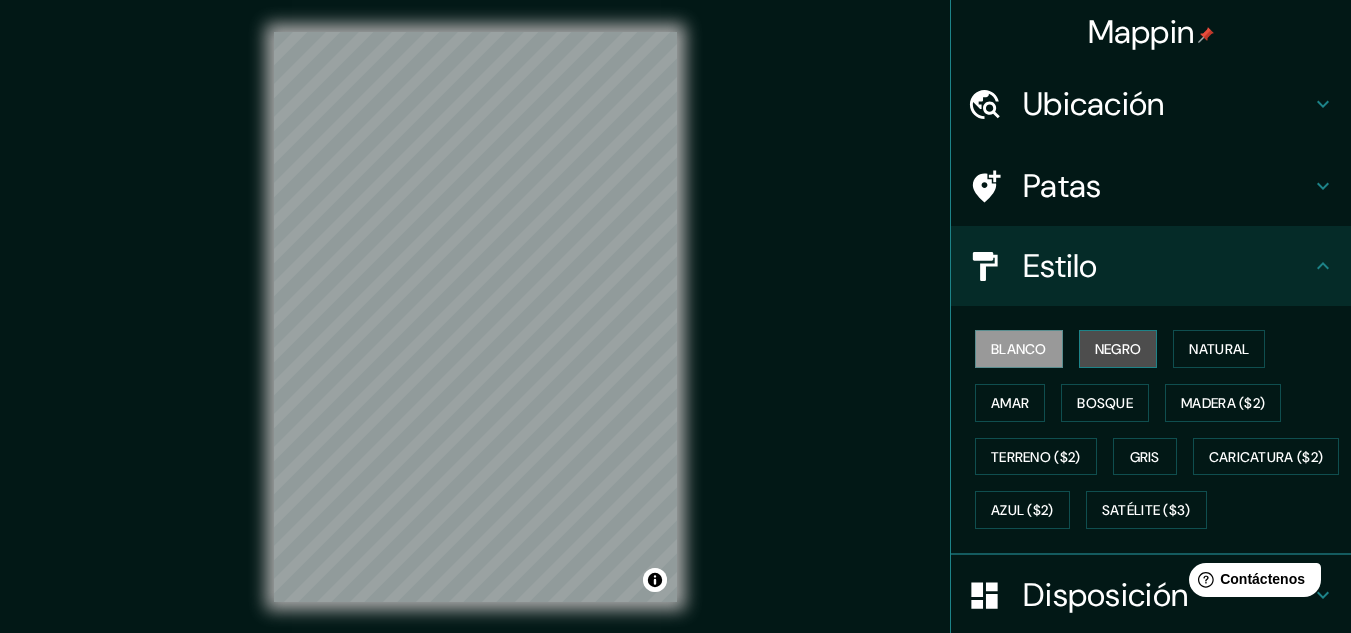 click on "Negro" at bounding box center (1118, 349) 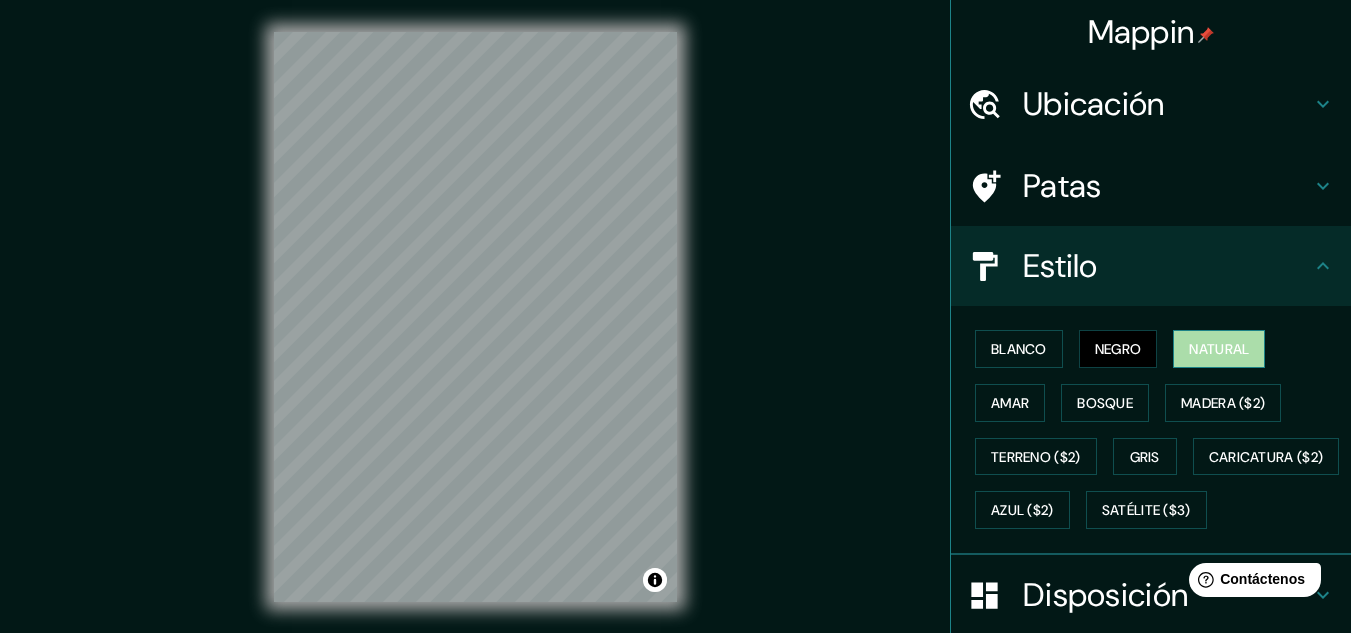 click on "Natural" at bounding box center [1219, 349] 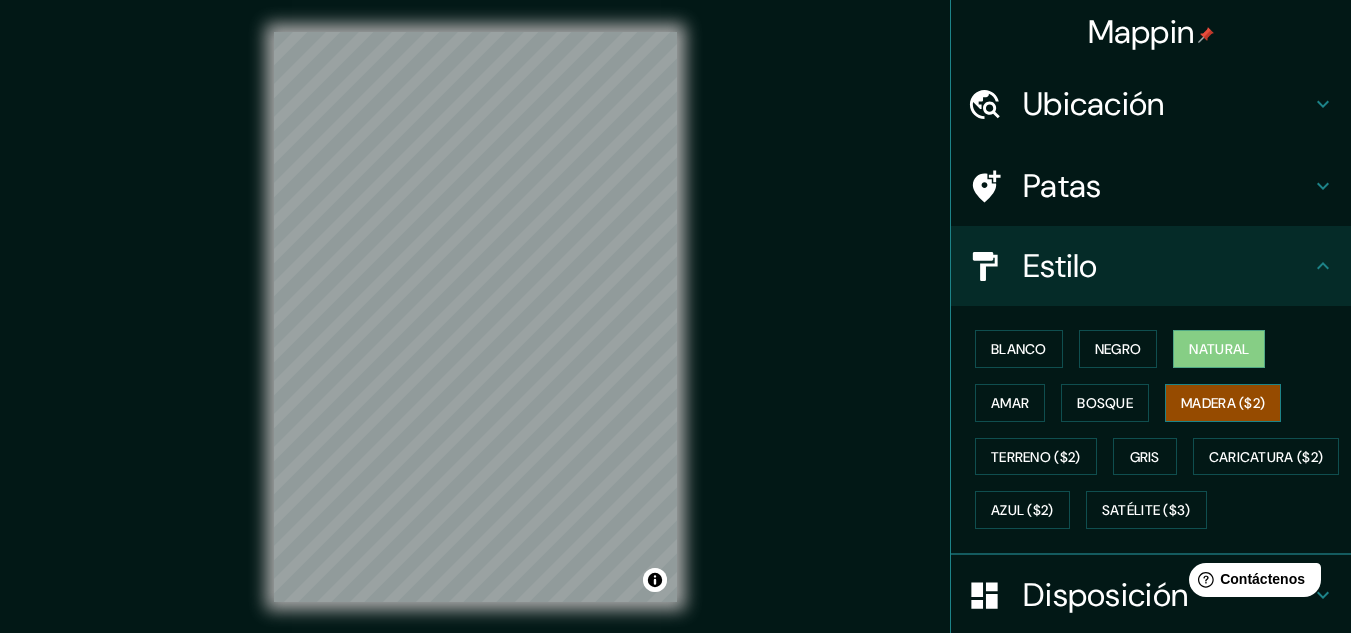 click on "Madera ($2)" at bounding box center (1223, 403) 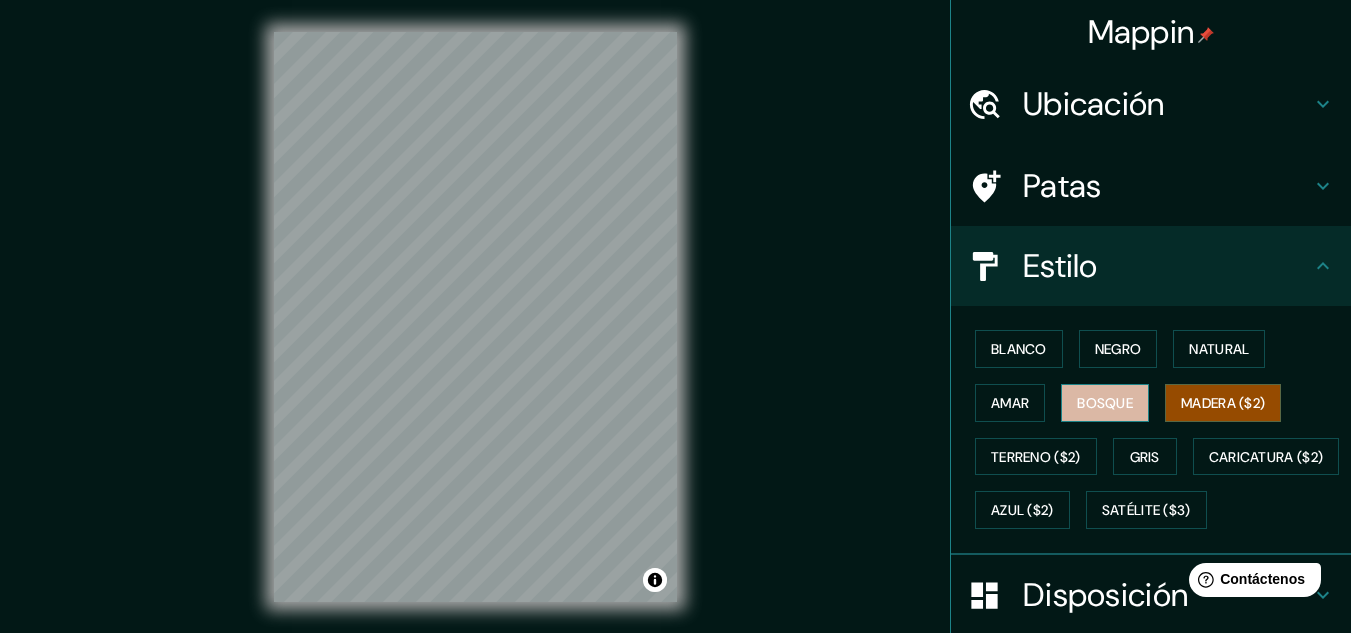 click on "Bosque" at bounding box center (1105, 403) 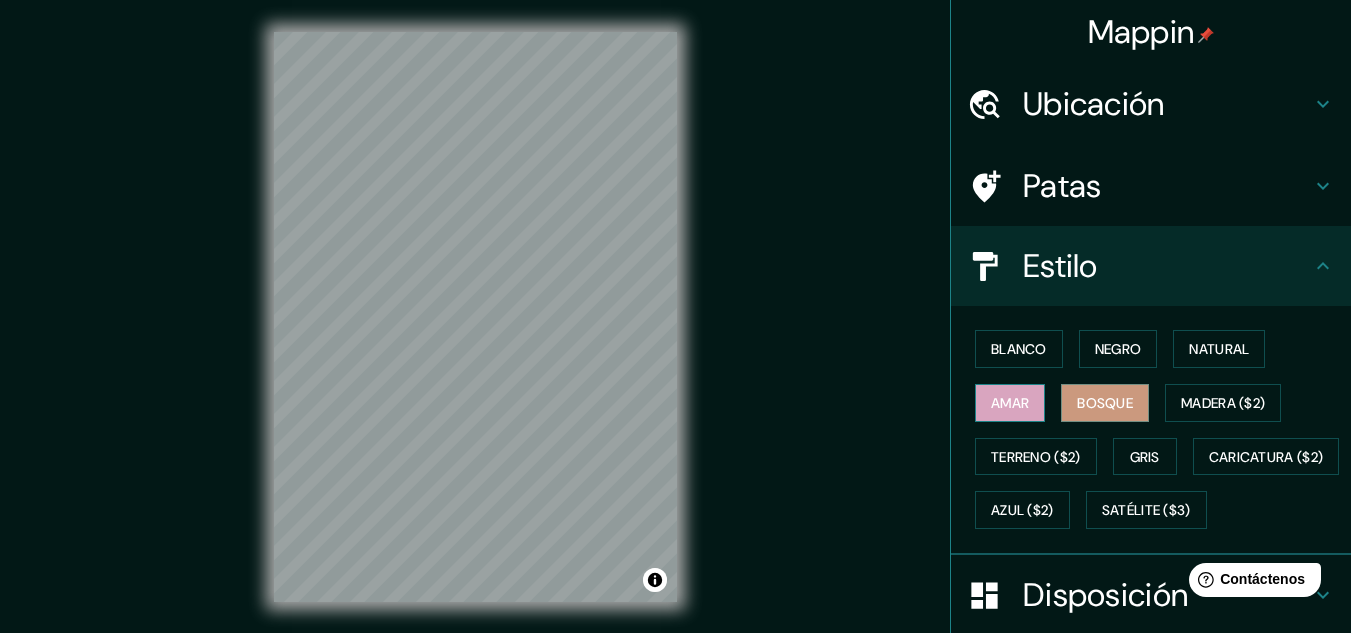 click on "Amar" at bounding box center (1010, 403) 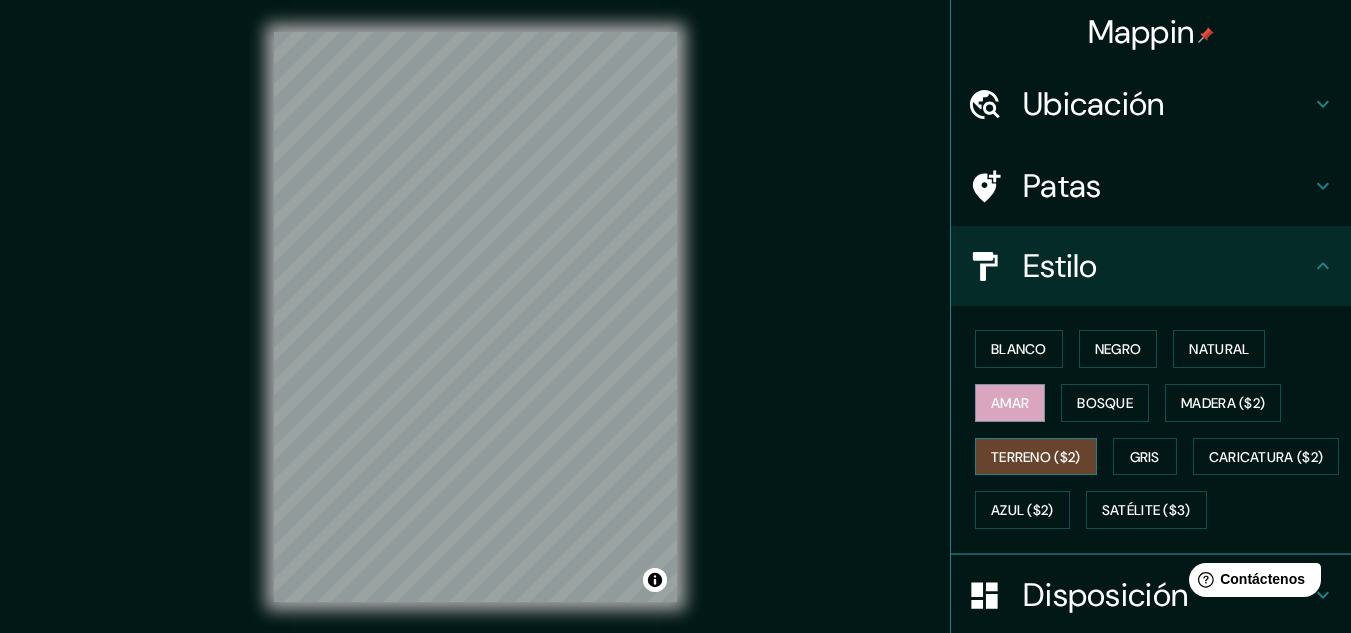 click on "Terreno ($2)" at bounding box center (1036, 457) 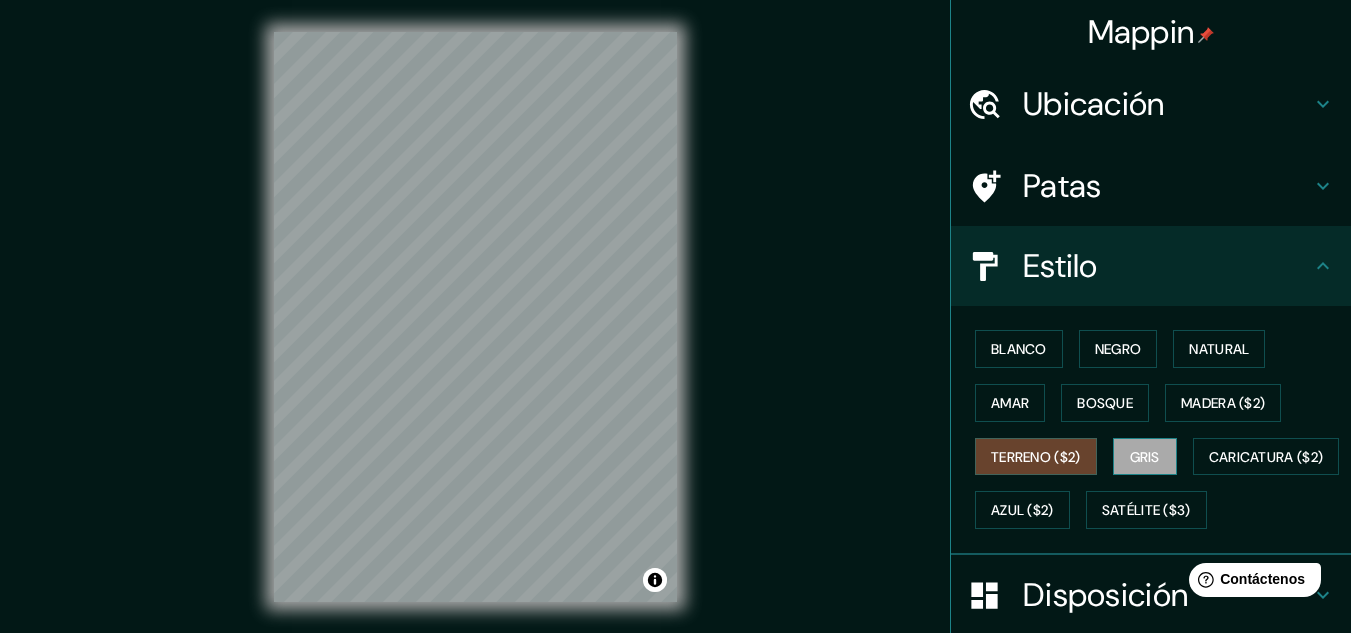 click on "Gris" at bounding box center (1145, 457) 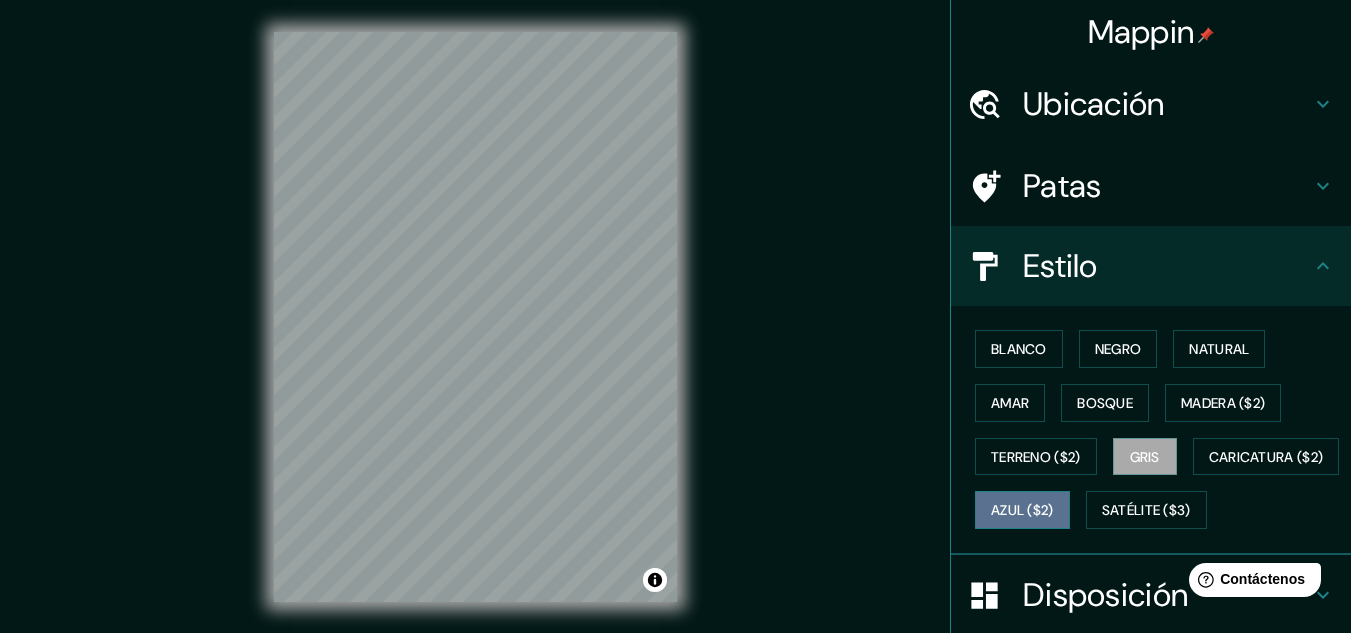 click on "Azul ($2)" at bounding box center [1022, 511] 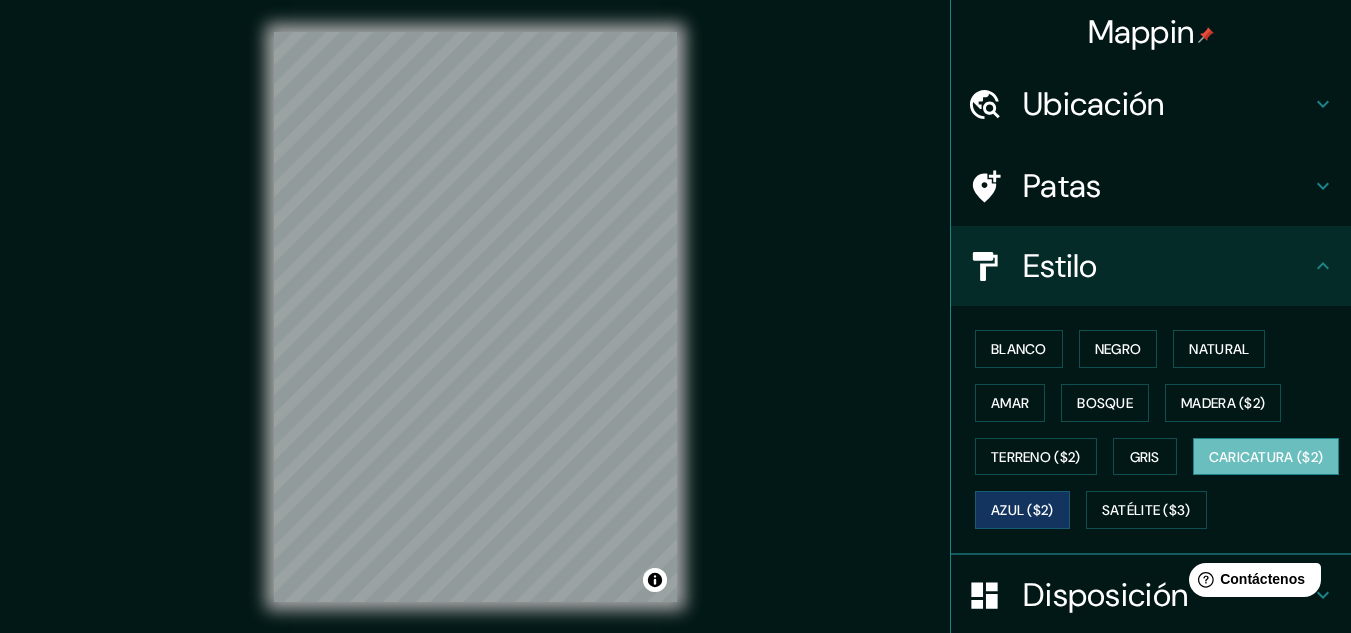 click on "Caricatura ($2)" at bounding box center (1266, 457) 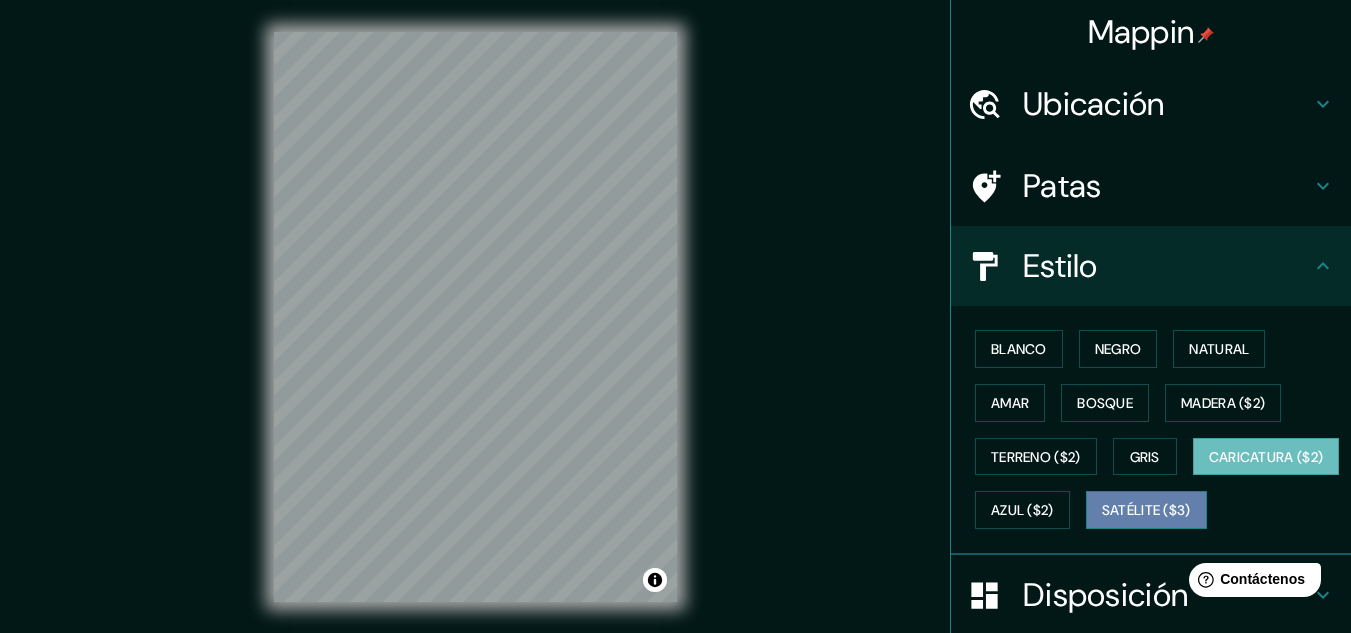 click on "Satélite ($3)" at bounding box center (1146, 511) 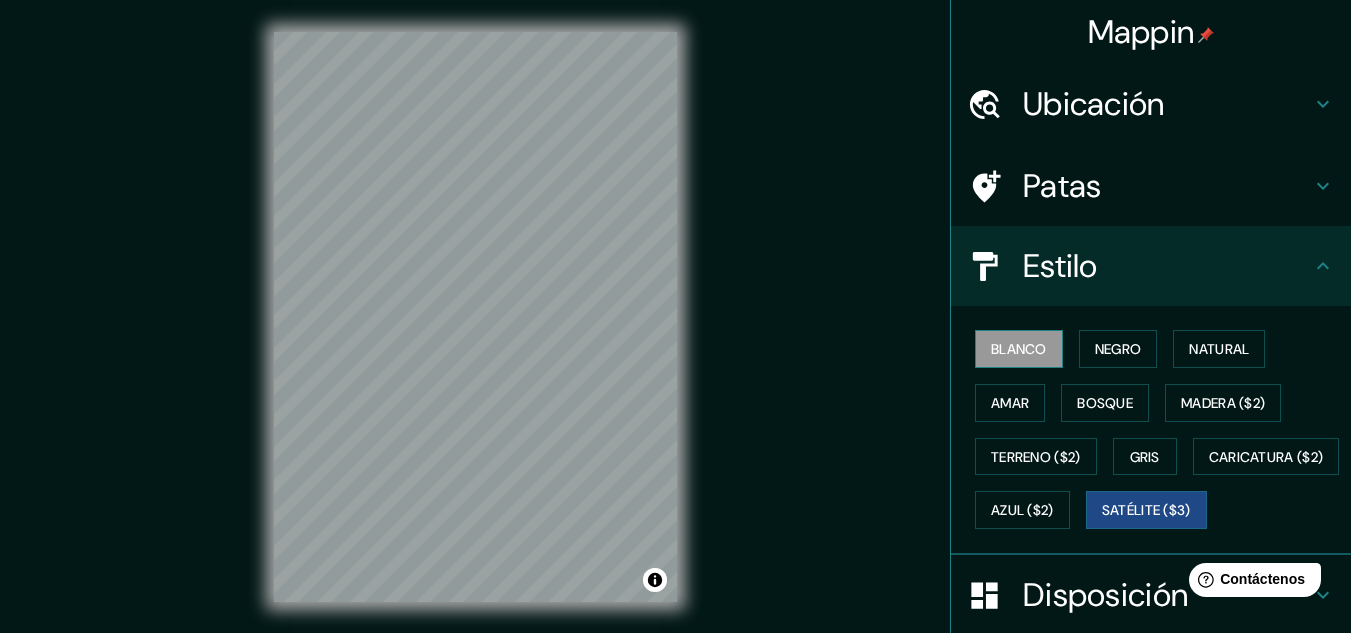 click on "Blanco" at bounding box center [1019, 349] 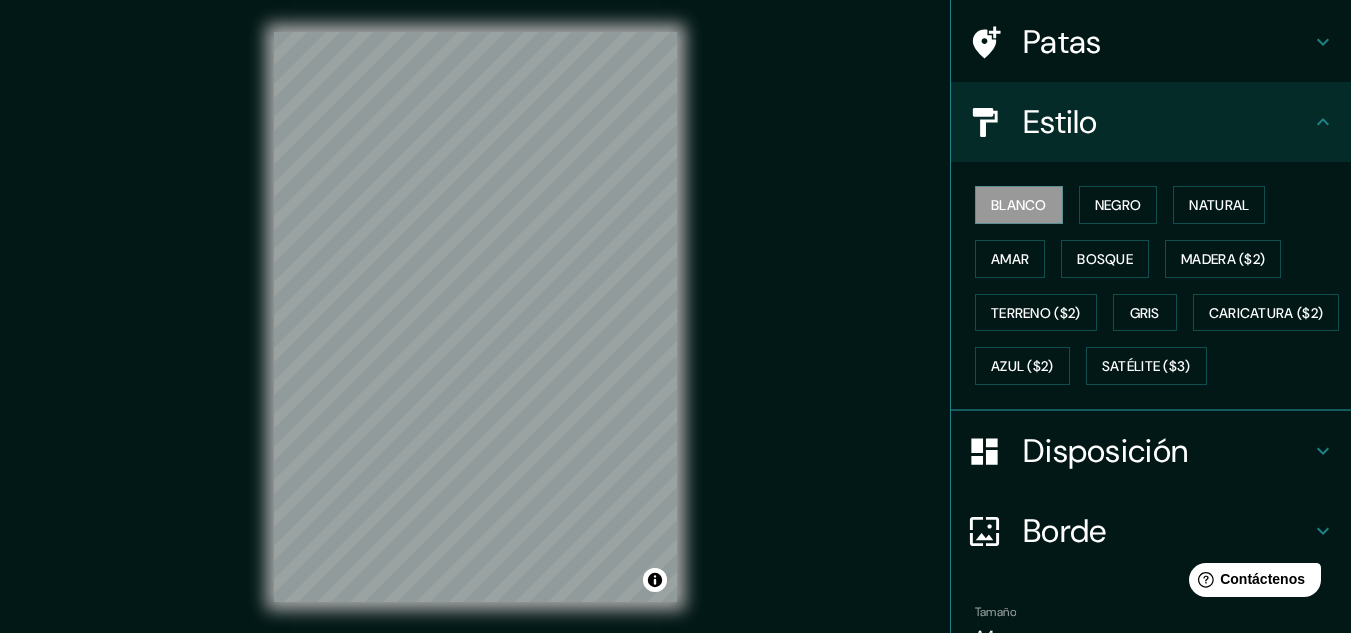 scroll, scrollTop: 303, scrollLeft: 0, axis: vertical 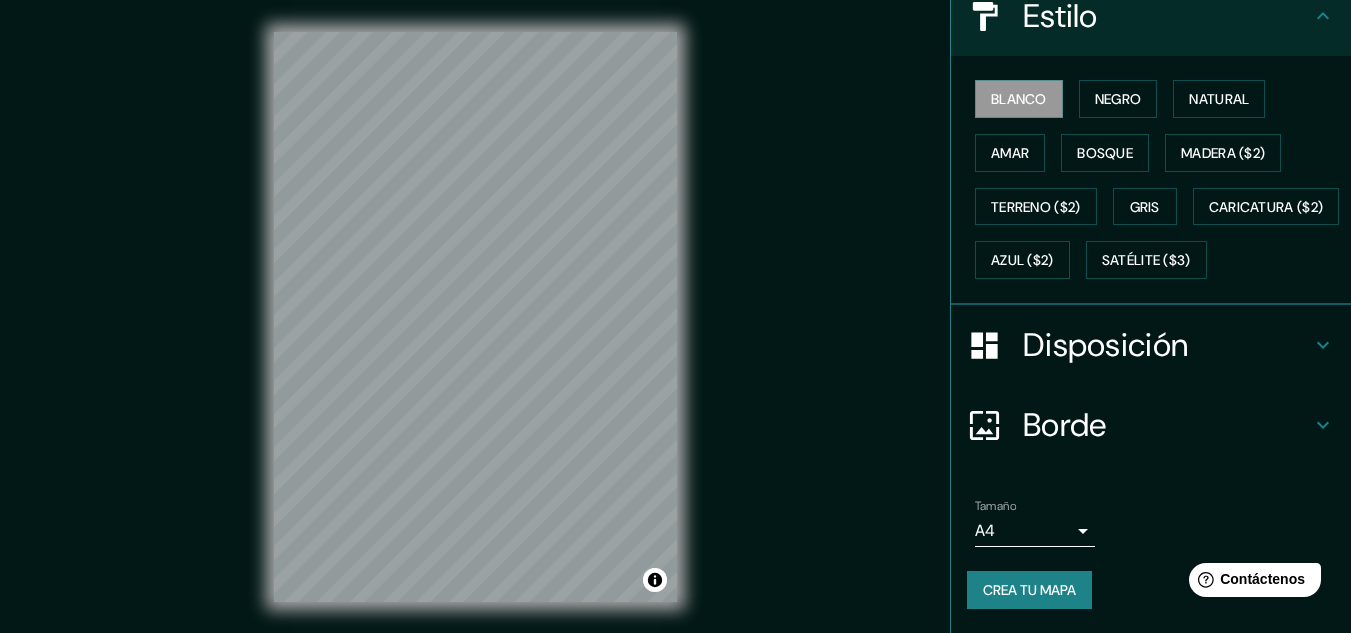 click on "Disposición" at bounding box center (1167, 345) 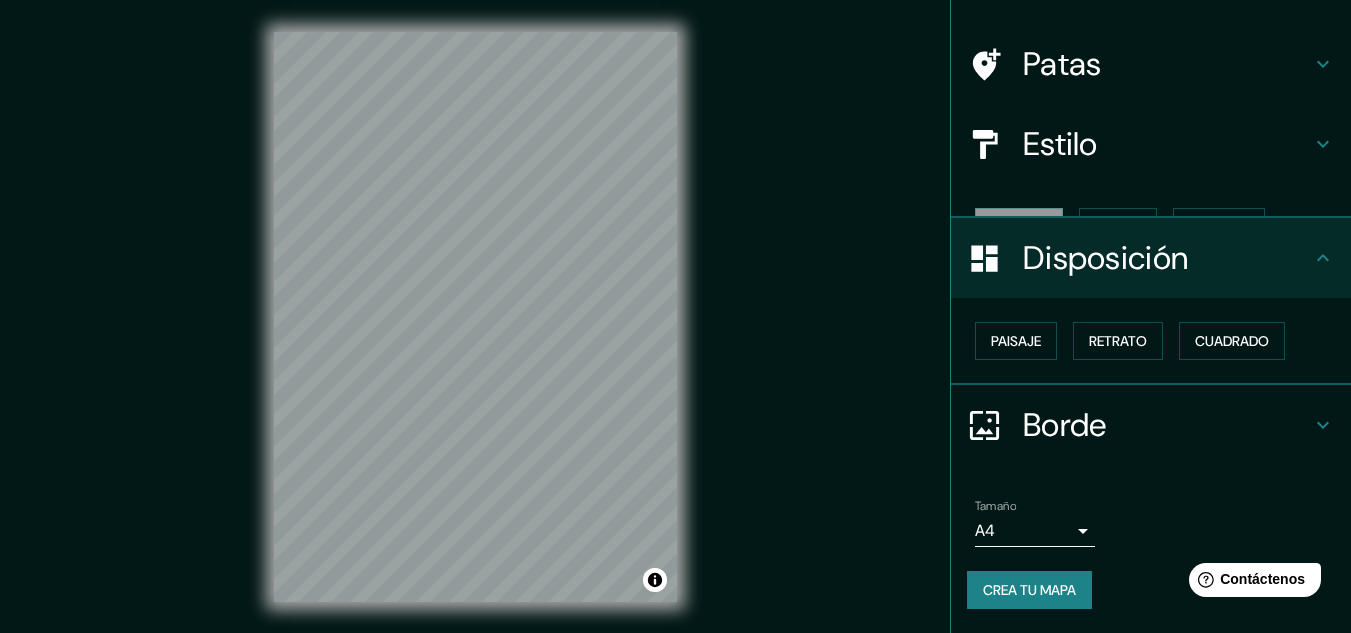 scroll, scrollTop: 88, scrollLeft: 0, axis: vertical 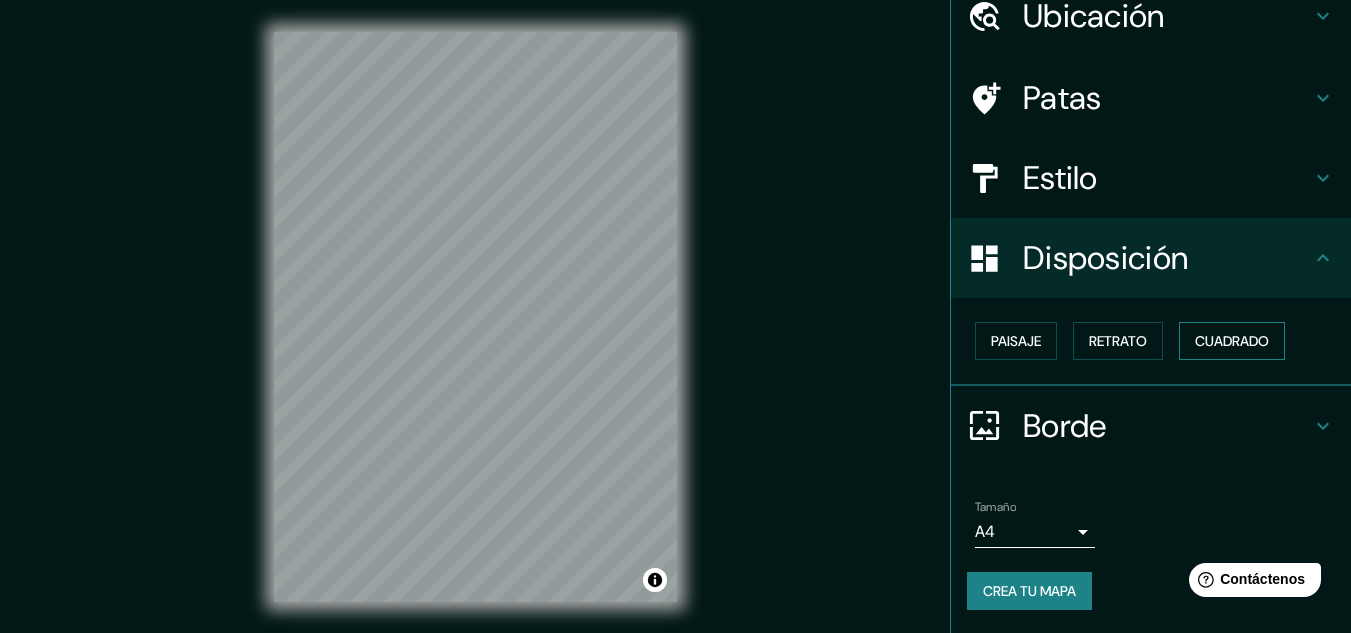 click on "Cuadrado" at bounding box center [1232, 341] 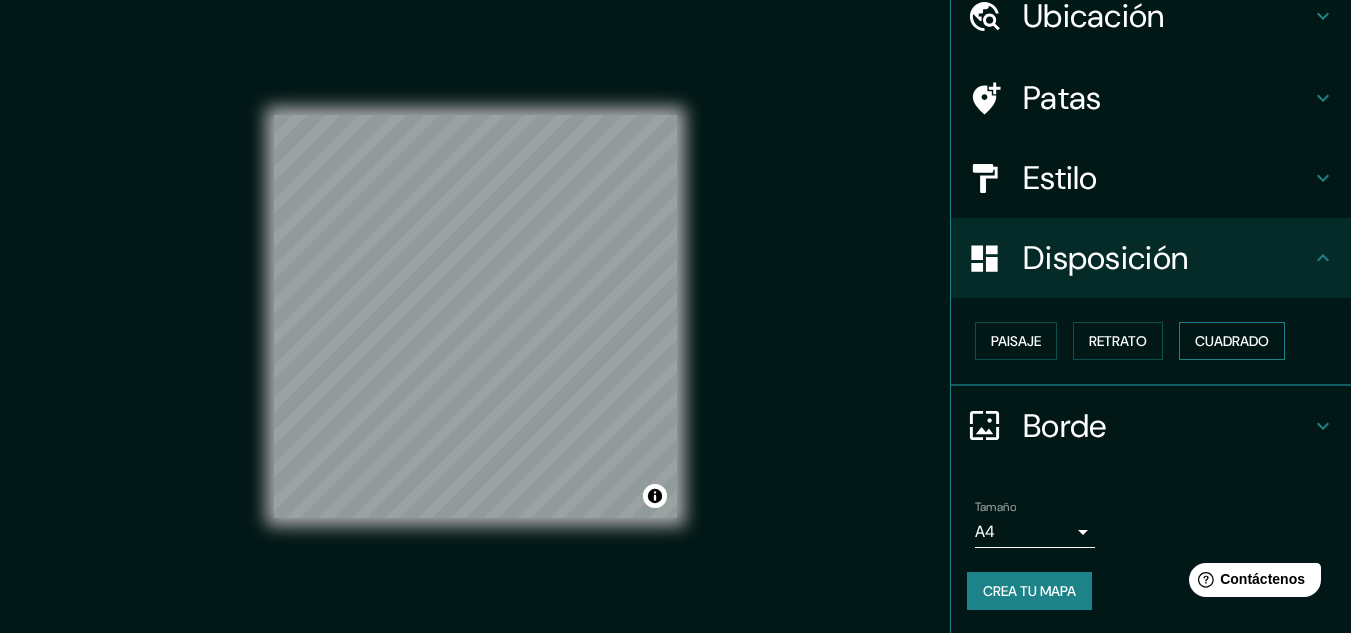 click on "Cuadrado" at bounding box center (1232, 341) 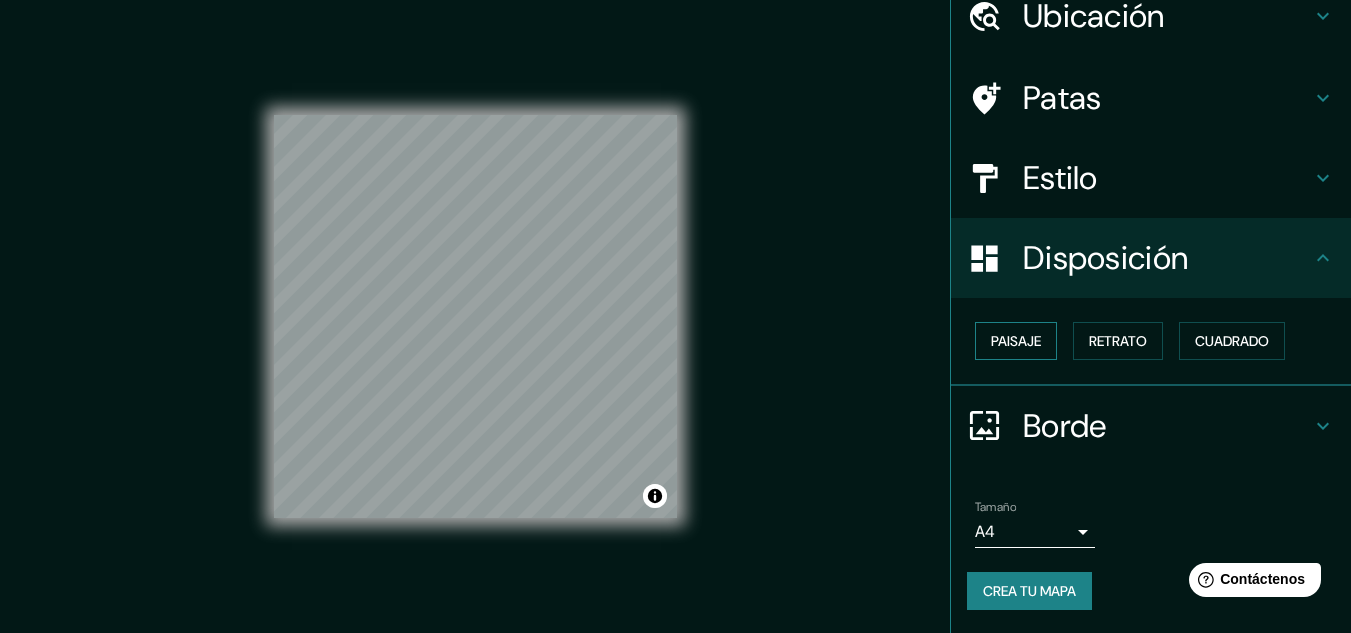 click on "Paisaje" at bounding box center (1016, 341) 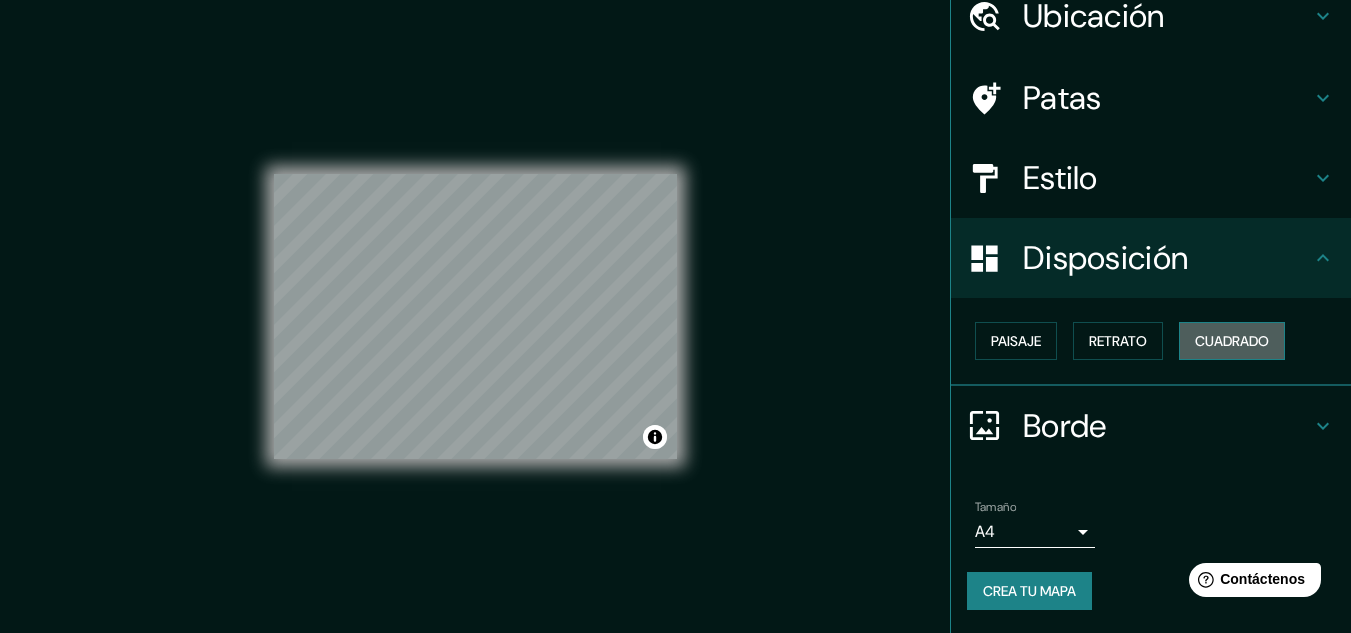 click on "Cuadrado" at bounding box center [1232, 341] 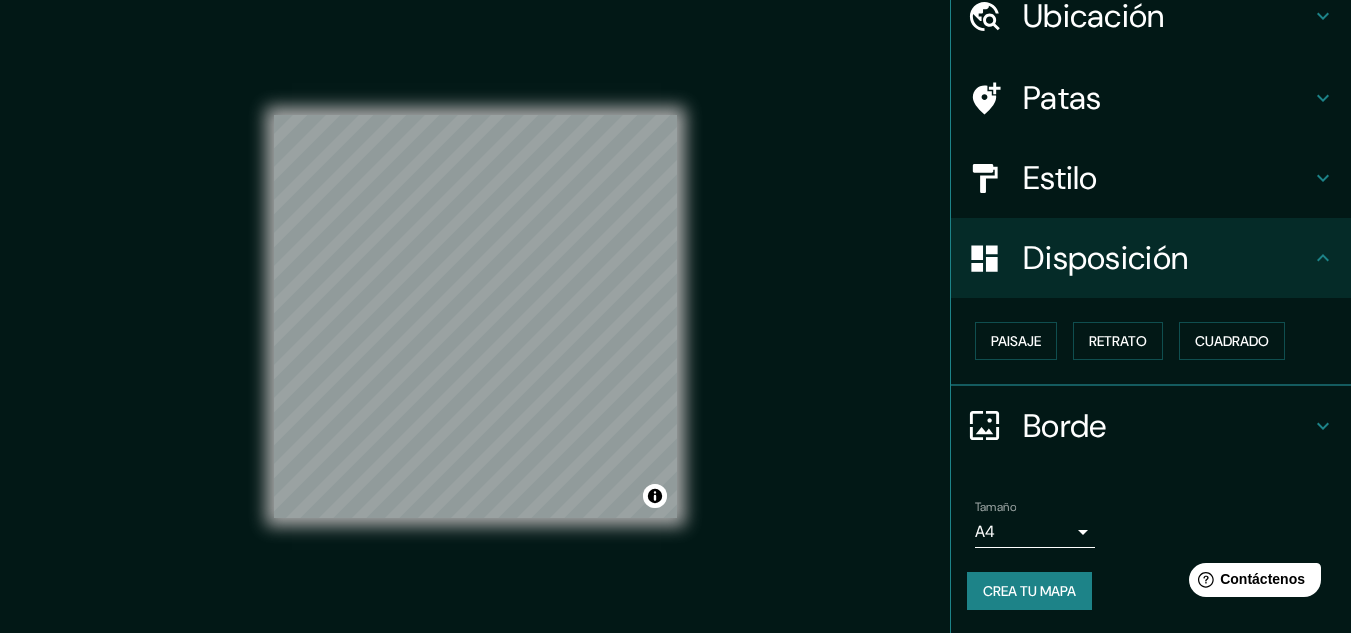 click 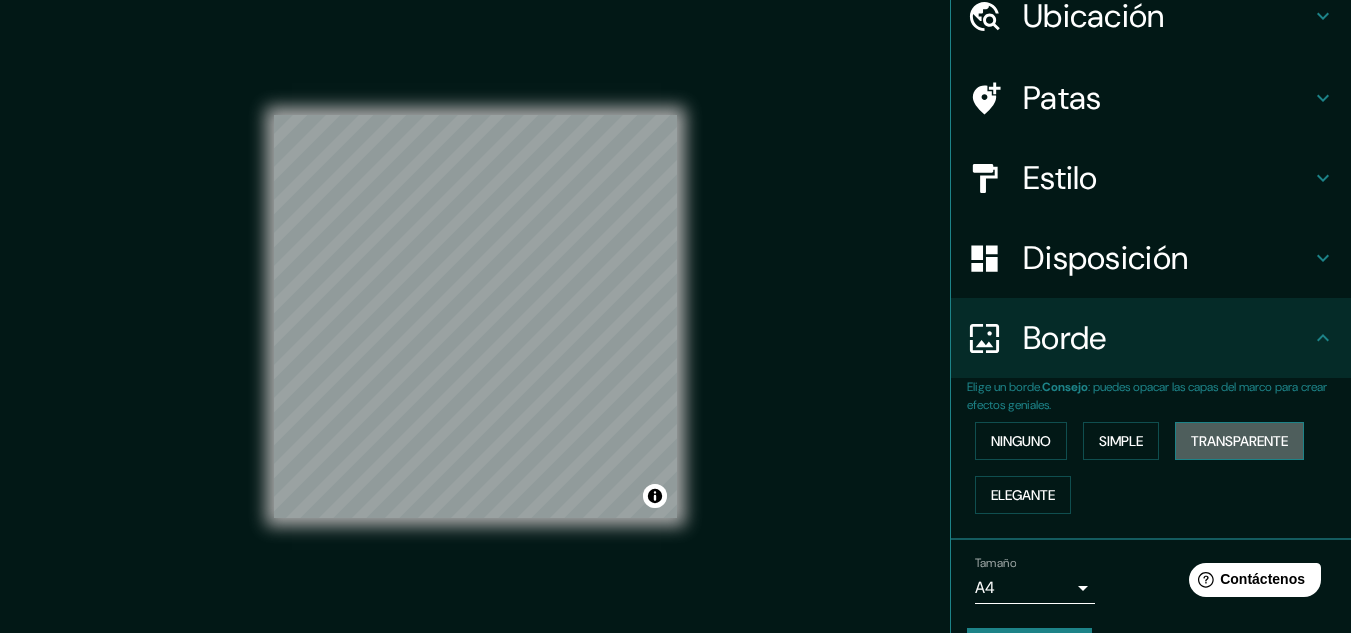 click on "Transparente" at bounding box center [1239, 441] 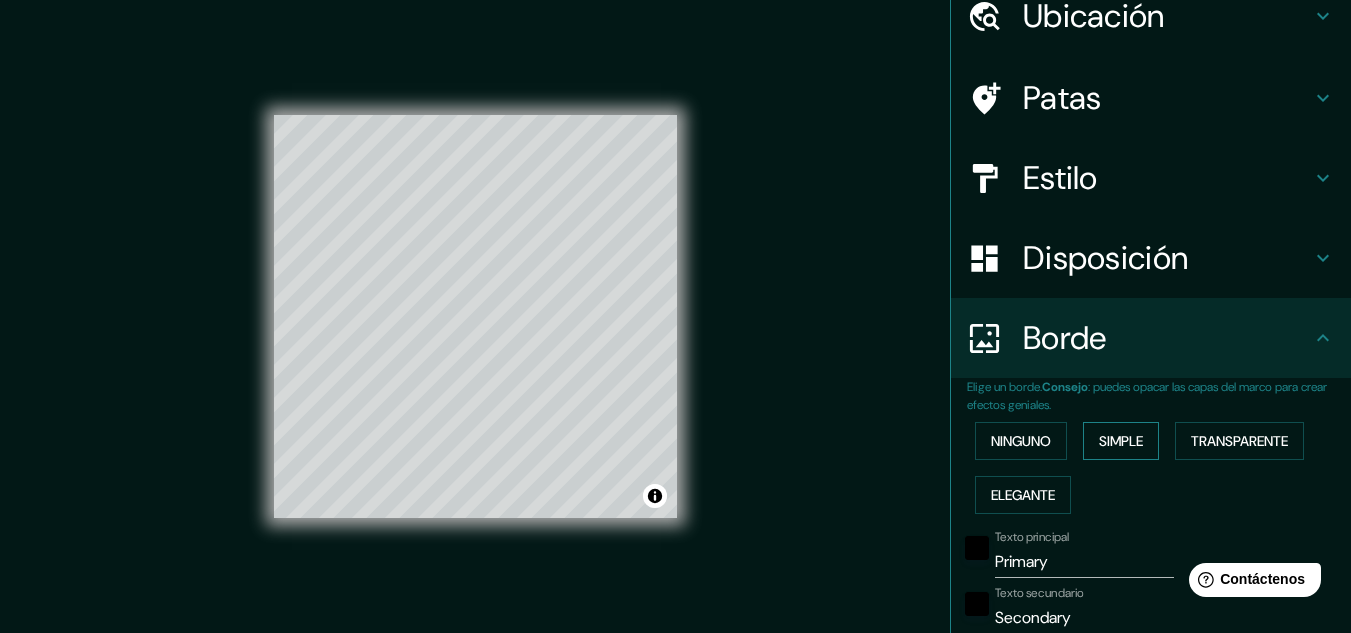 click on "Simple" at bounding box center [1121, 441] 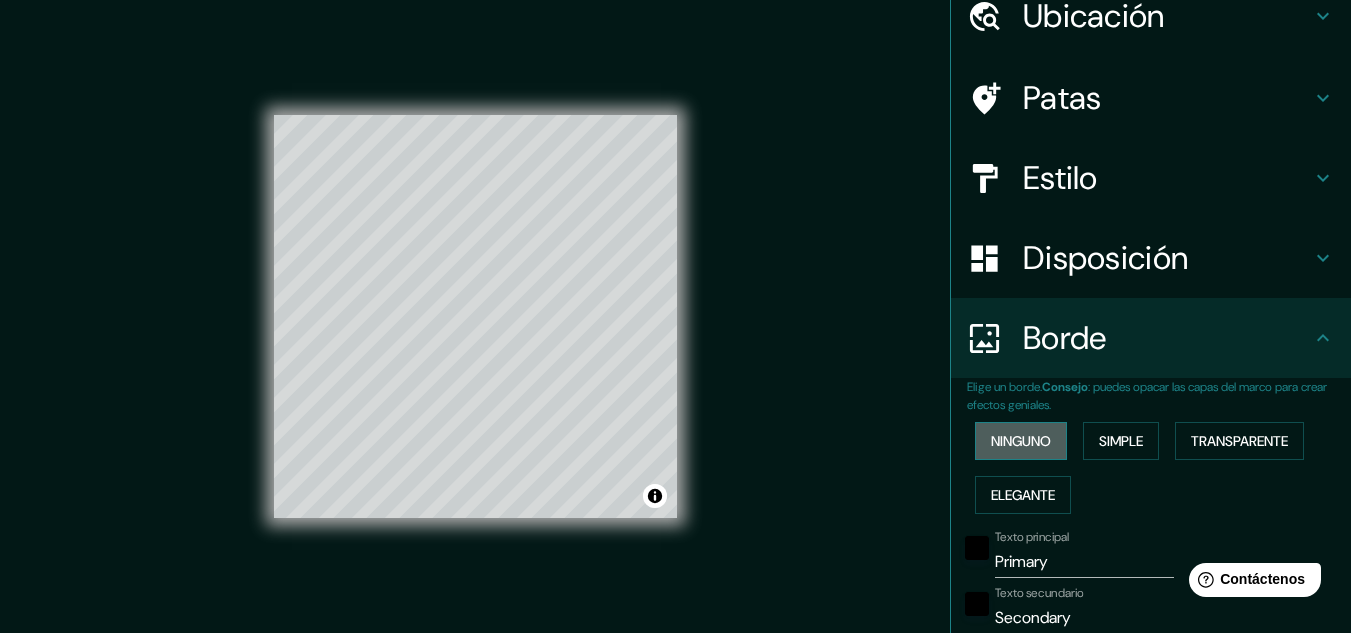 click on "Ninguno" at bounding box center (1021, 441) 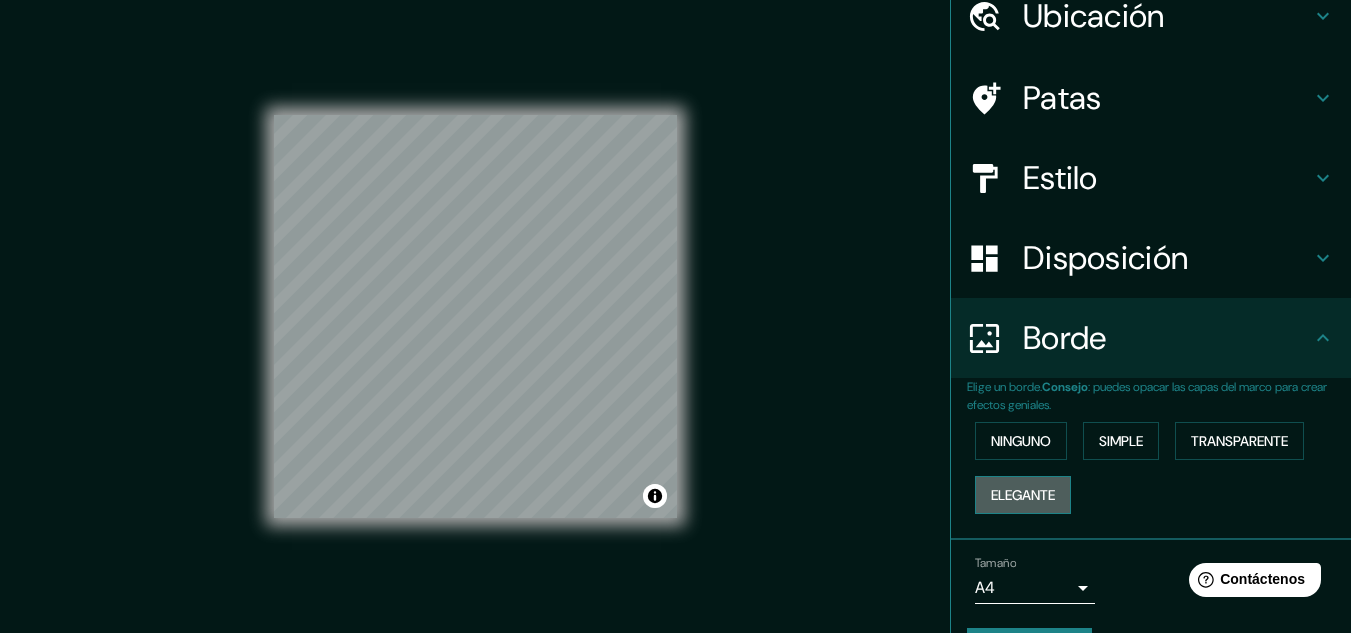 click on "Elegante" at bounding box center (1023, 495) 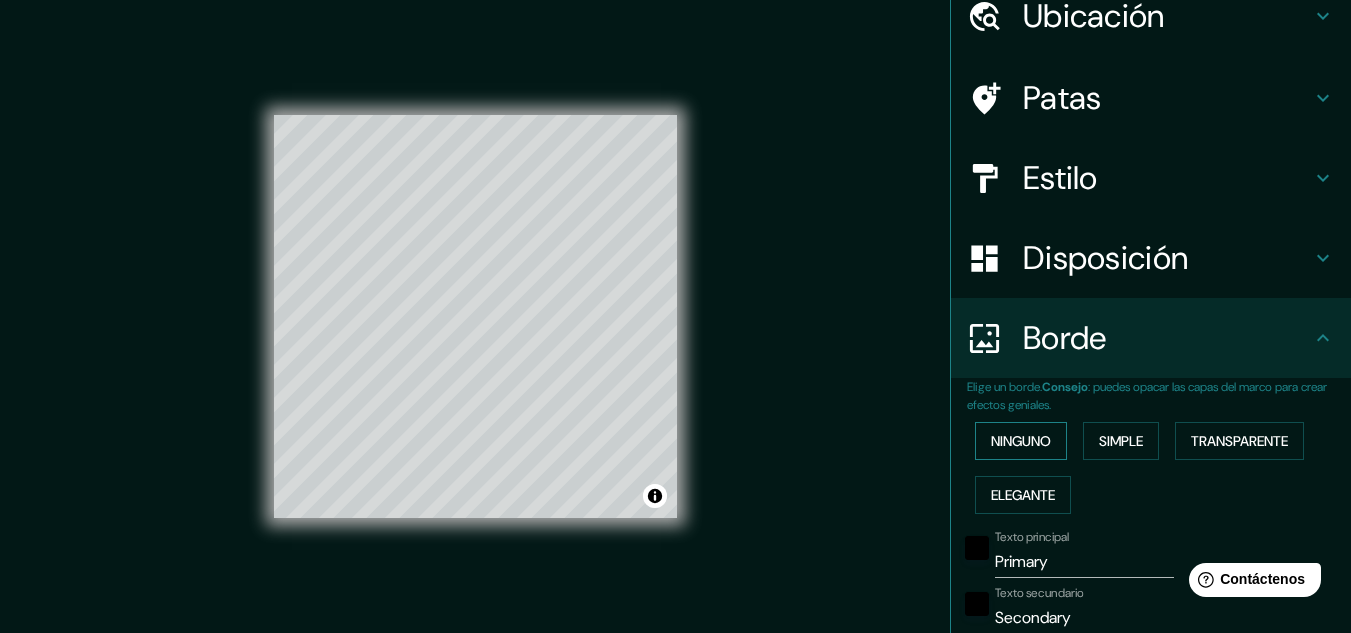 click on "Ninguno" at bounding box center (1021, 441) 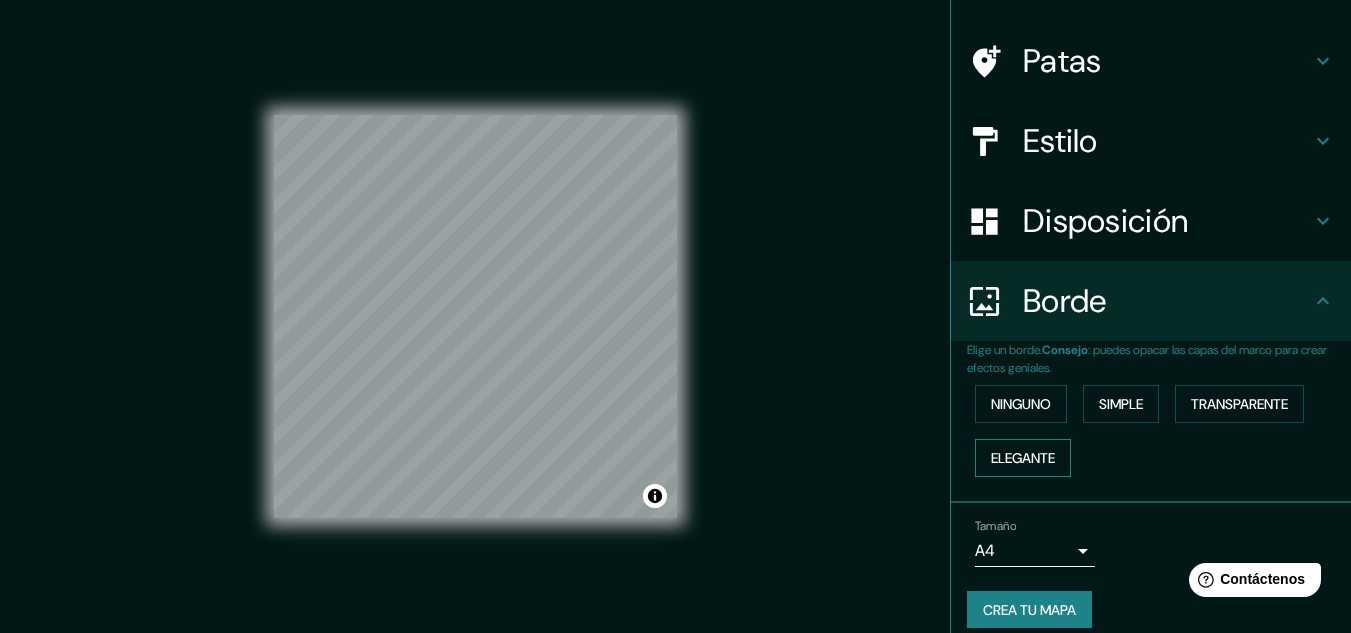 scroll, scrollTop: 144, scrollLeft: 0, axis: vertical 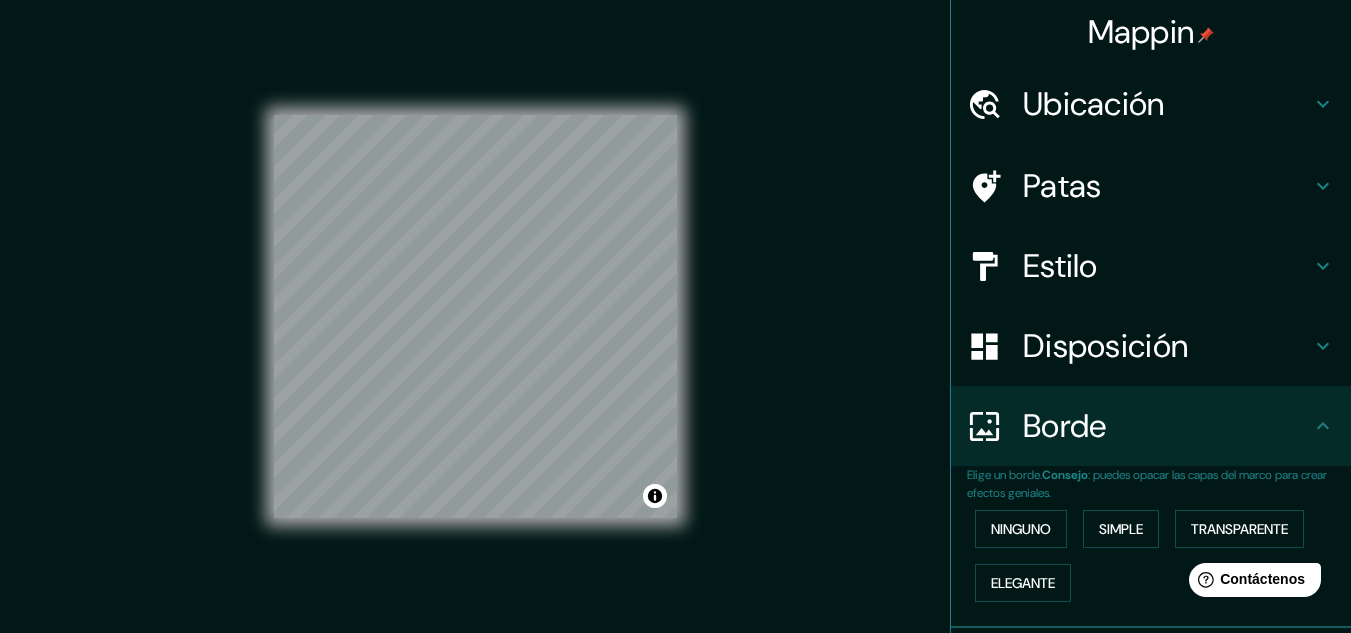 click on "Ubicación" at bounding box center [1094, 104] 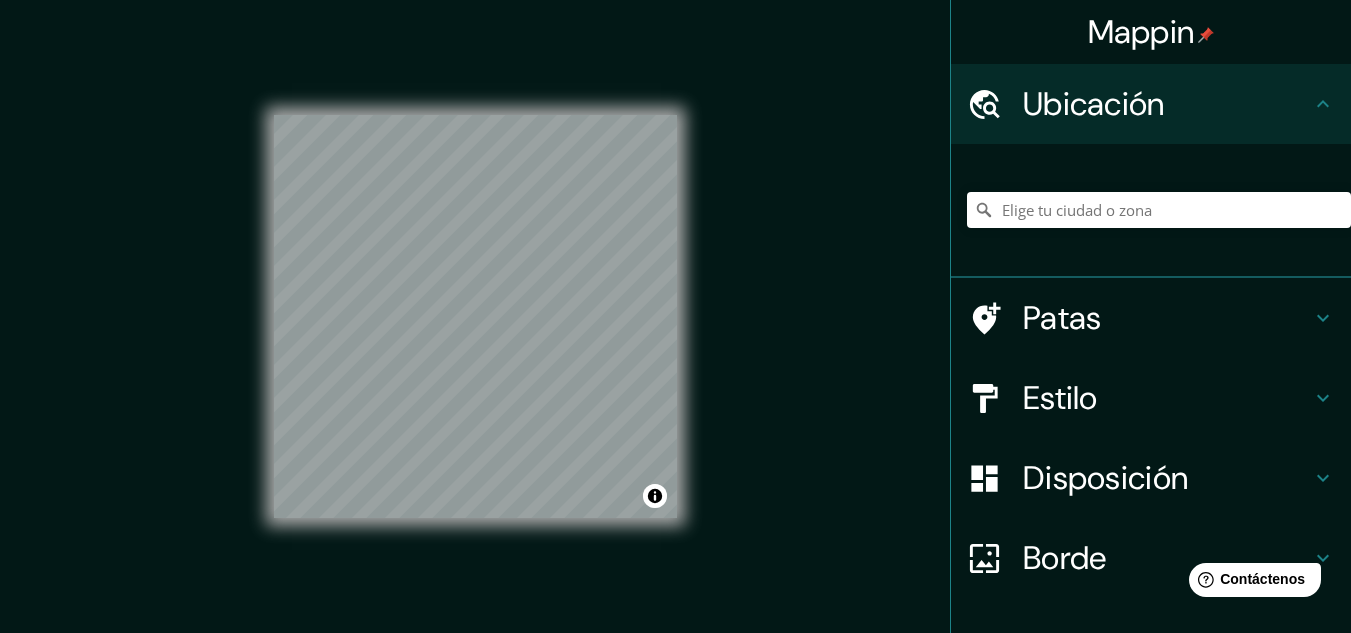 click on "Ubicación" at bounding box center (1094, 104) 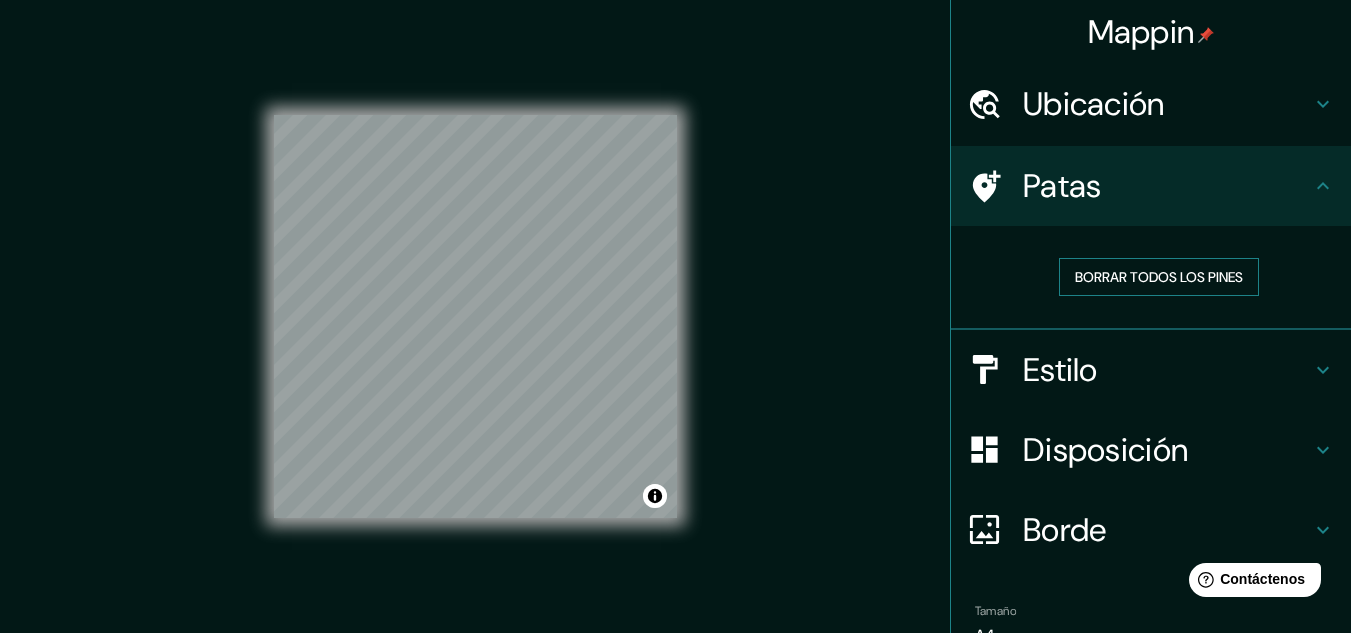 click on "Borrar todos los pines" at bounding box center (1159, 277) 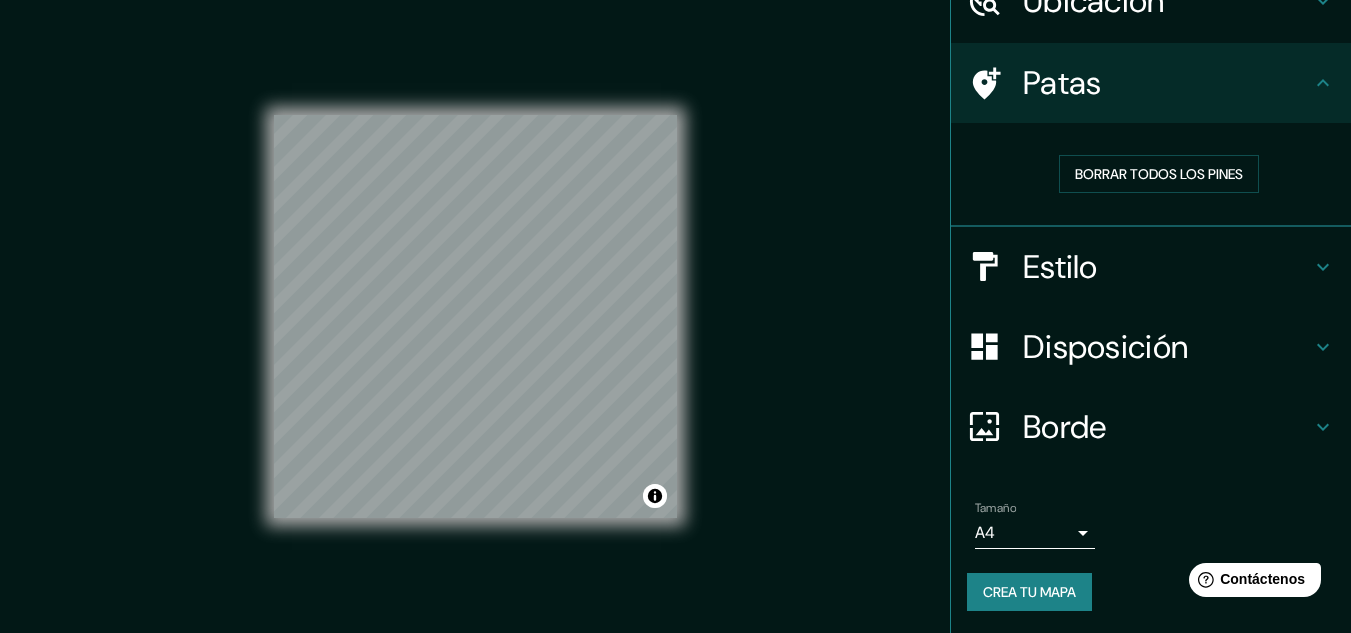 scroll, scrollTop: 104, scrollLeft: 0, axis: vertical 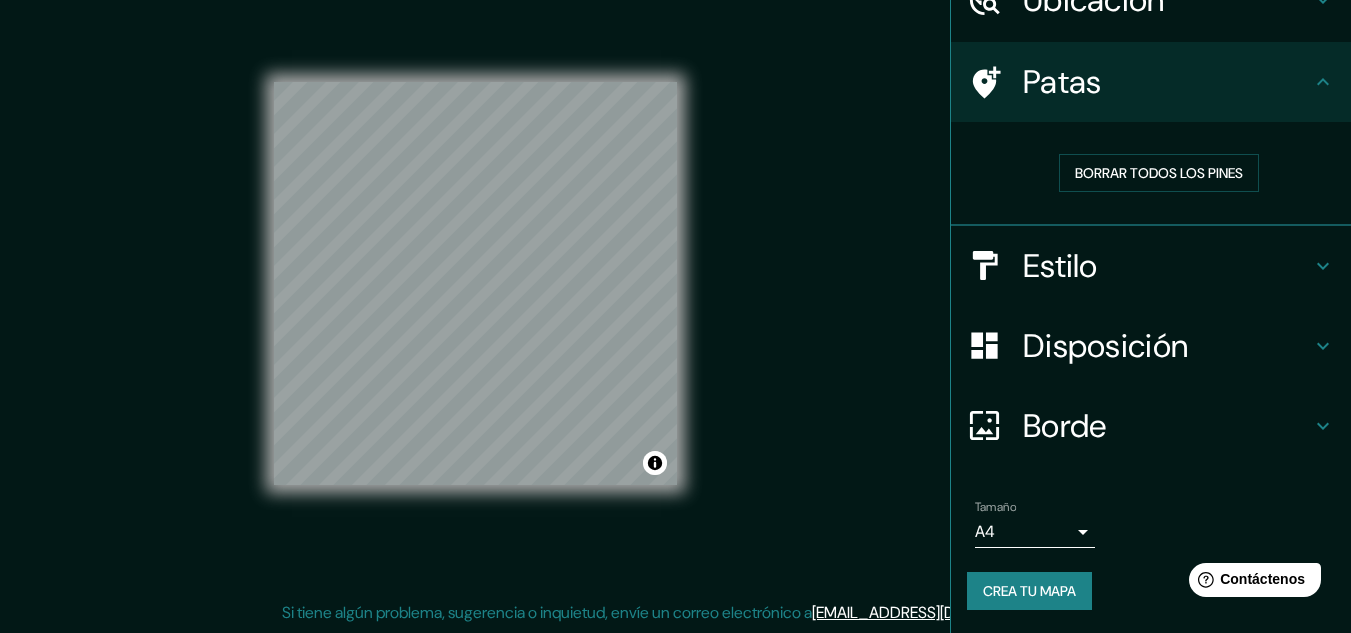 click on "Crea tu mapa" at bounding box center [1029, 591] 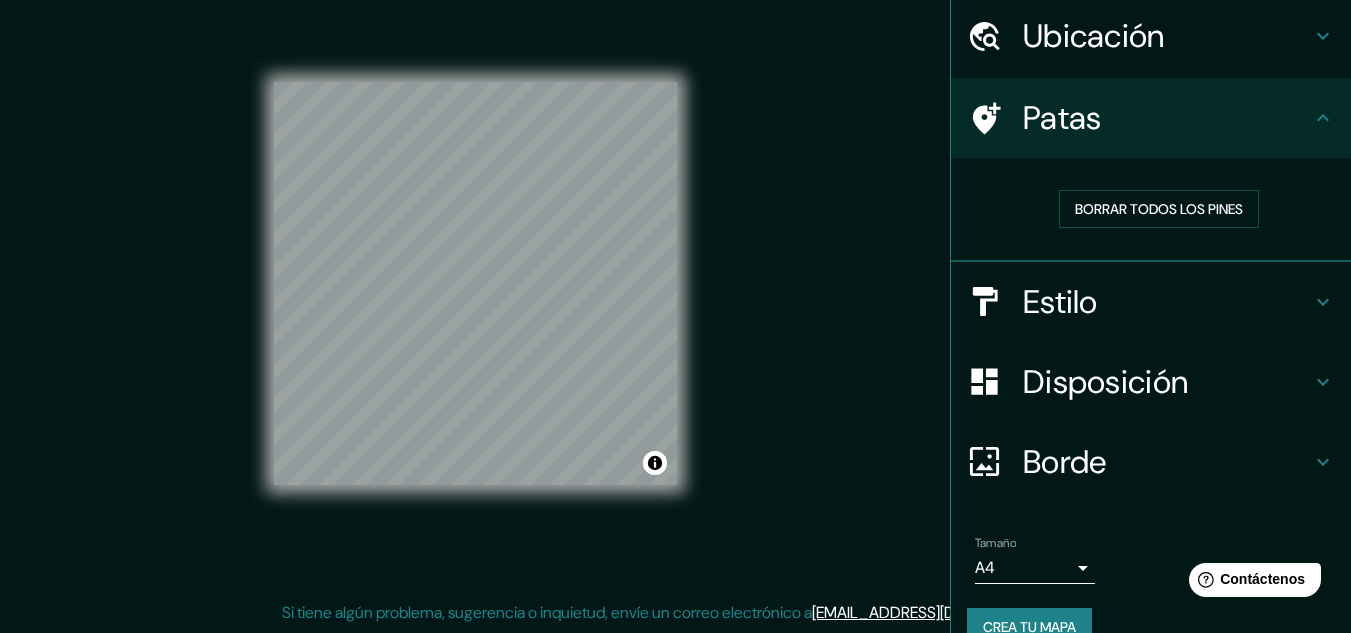 scroll, scrollTop: 104, scrollLeft: 0, axis: vertical 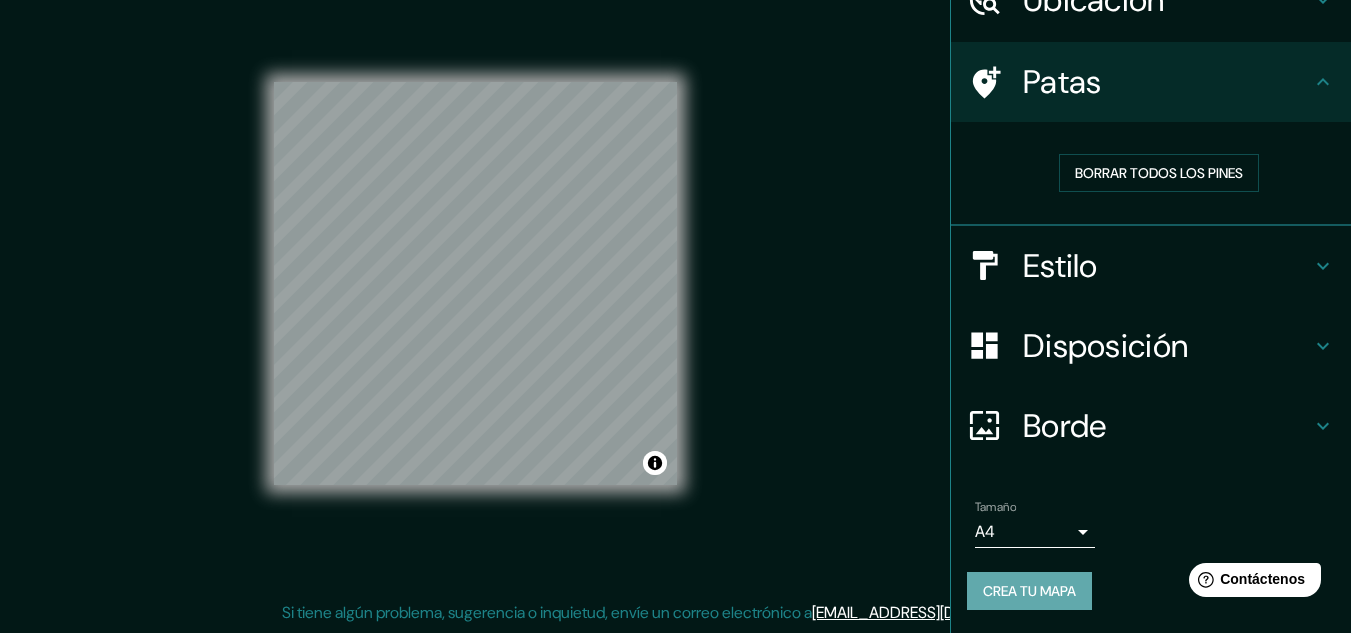 click on "Crea tu mapa" at bounding box center (1029, 591) 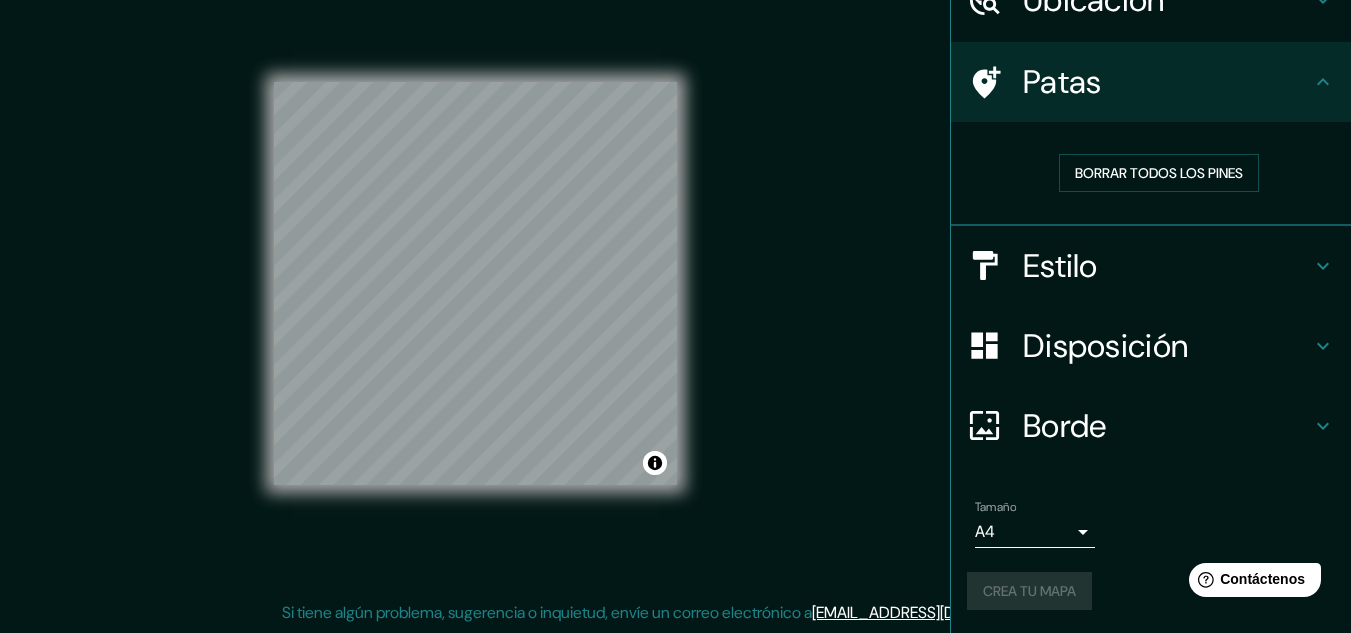 click on "Crea tu mapa" at bounding box center [1151, 591] 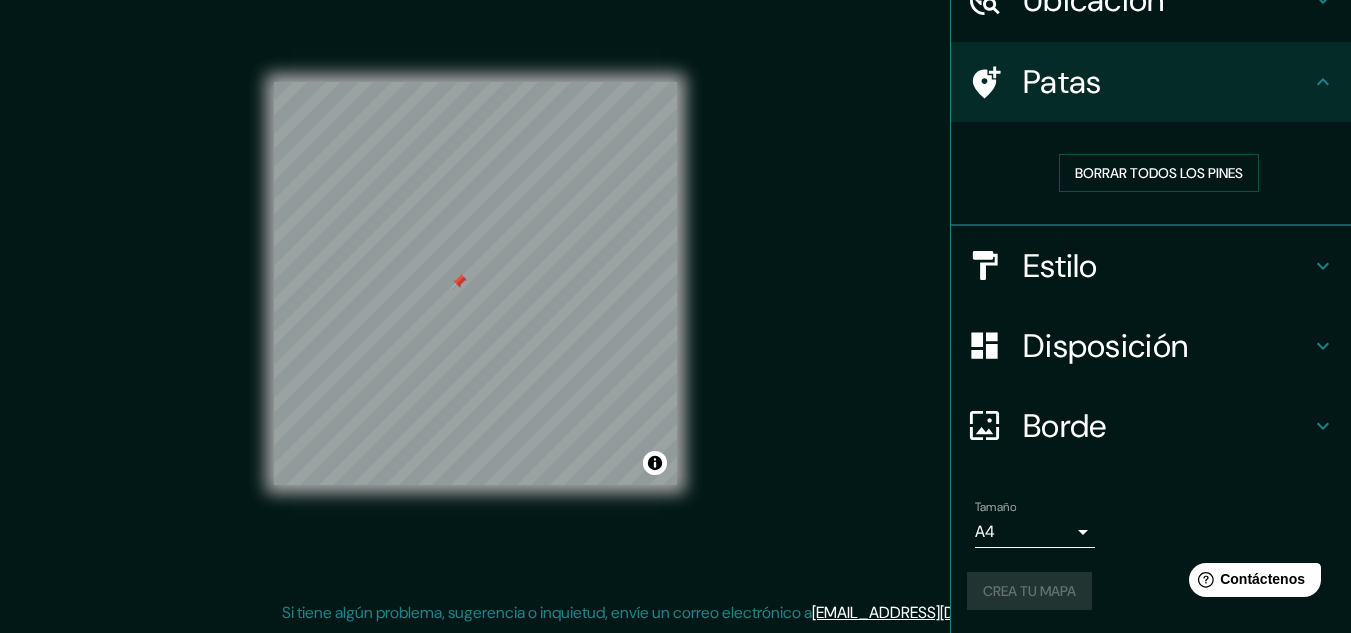 drag, startPoint x: 473, startPoint y: 295, endPoint x: 459, endPoint y: 277, distance: 22.803509 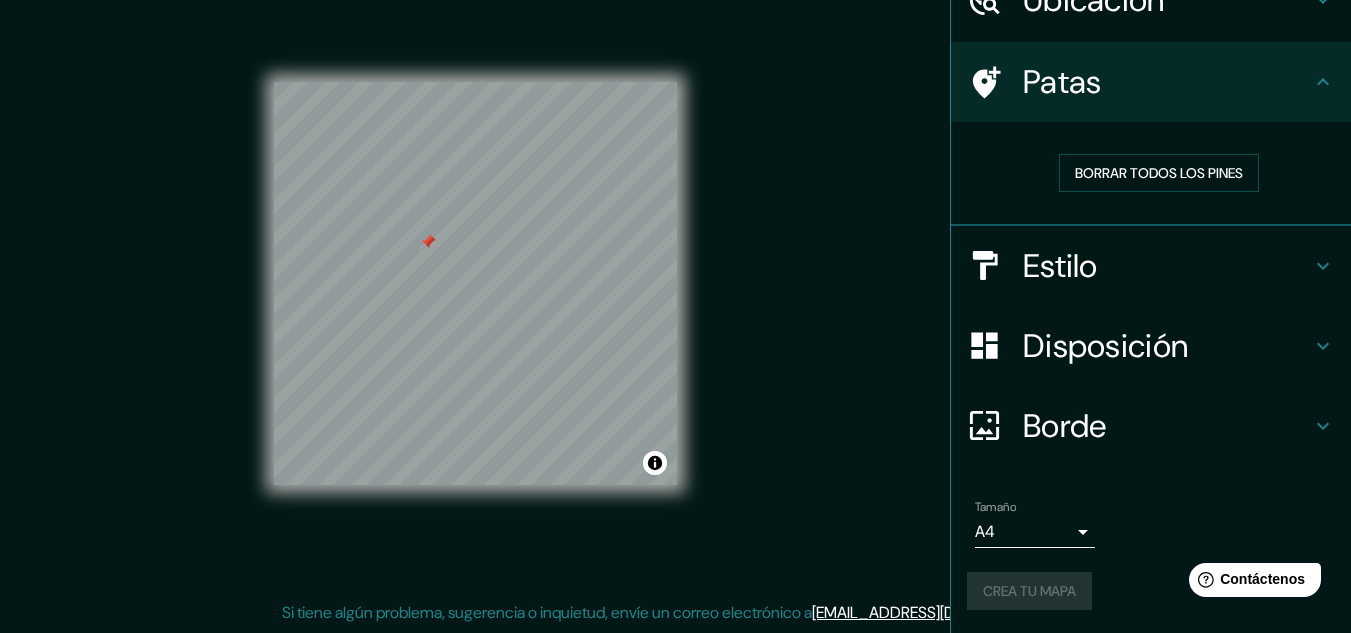 drag, startPoint x: 466, startPoint y: 284, endPoint x: 441, endPoint y: 263, distance: 32.649654 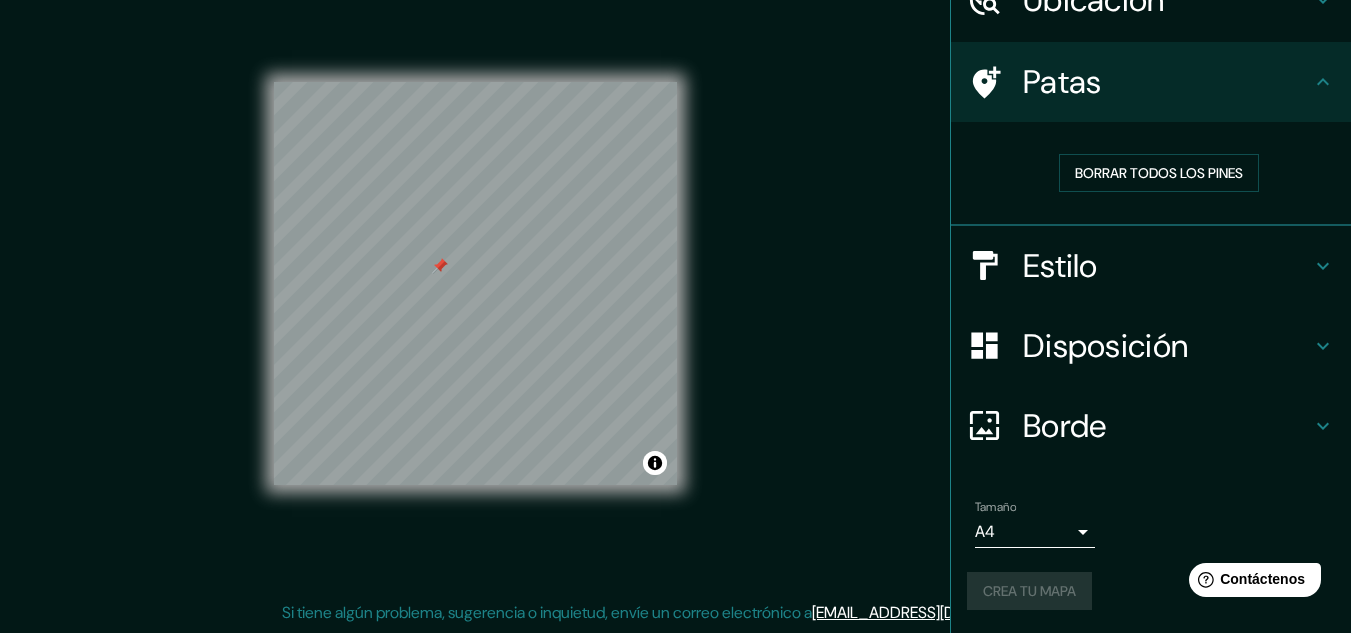 click on "Mappin Ubicación Patas Borrar todos los pines Estilo Disposición Borde Elige un borde.  Consejo  : puedes opacar las capas del marco para crear efectos geniales. Ninguno Simple Transparente Elegante Tamaño A4 single Crea tu mapa © Mapbox   © OpenStreetMap   Improve this map Si tiene algún problema, sugerencia o inquietud, envíe un correo electrónico a  [EMAIL_ADDRESS][DOMAIN_NAME]  .   . . Texto original Valora esta traducción Tu opinión servirá para ayudar a mejorar el Traductor de Google" at bounding box center [675, 283] 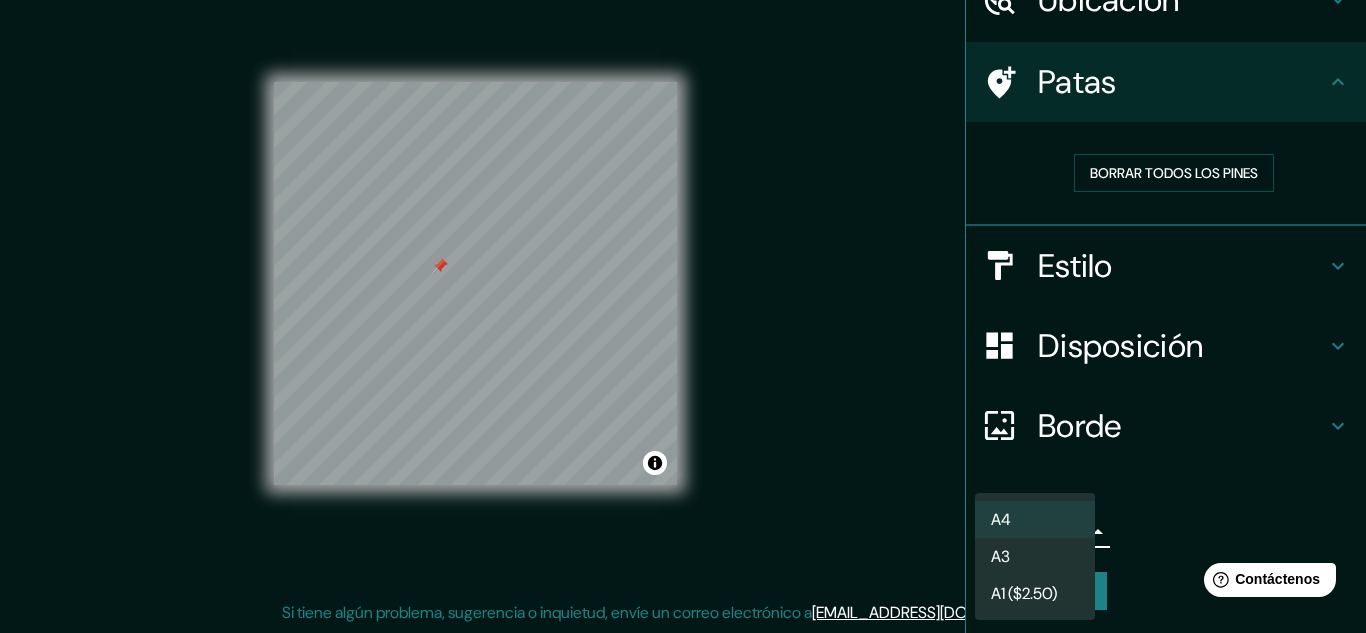 click on "A4" at bounding box center (1035, 519) 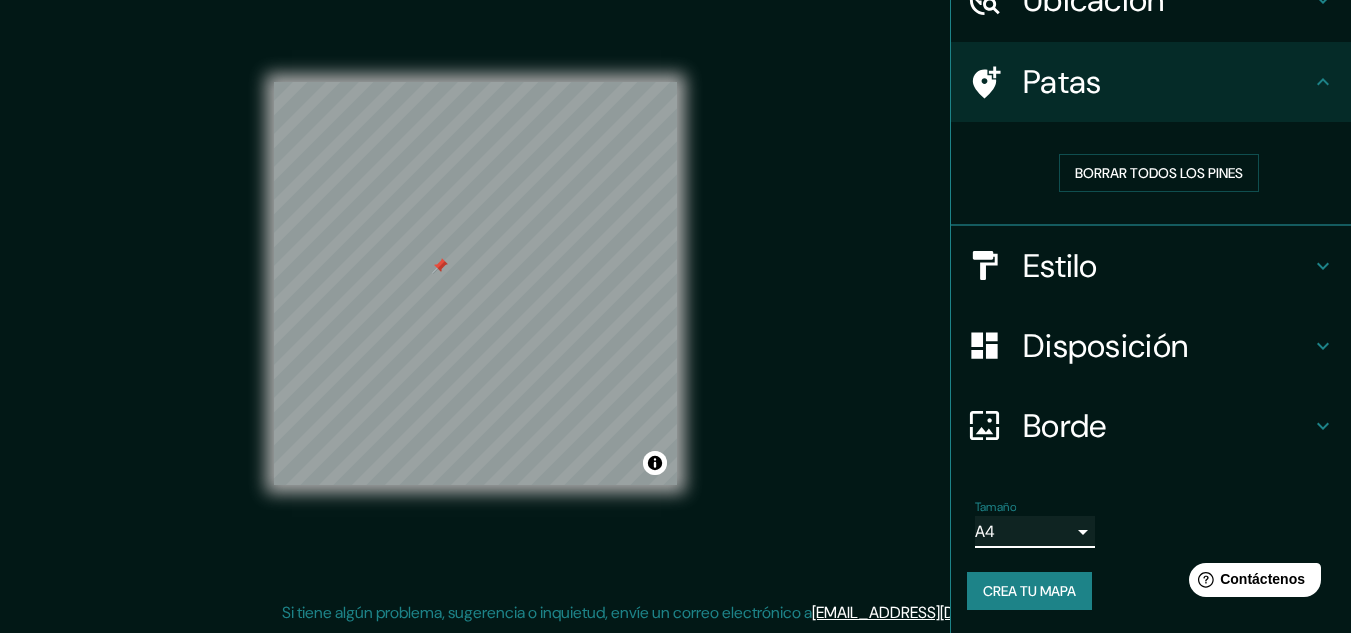 scroll, scrollTop: 0, scrollLeft: 0, axis: both 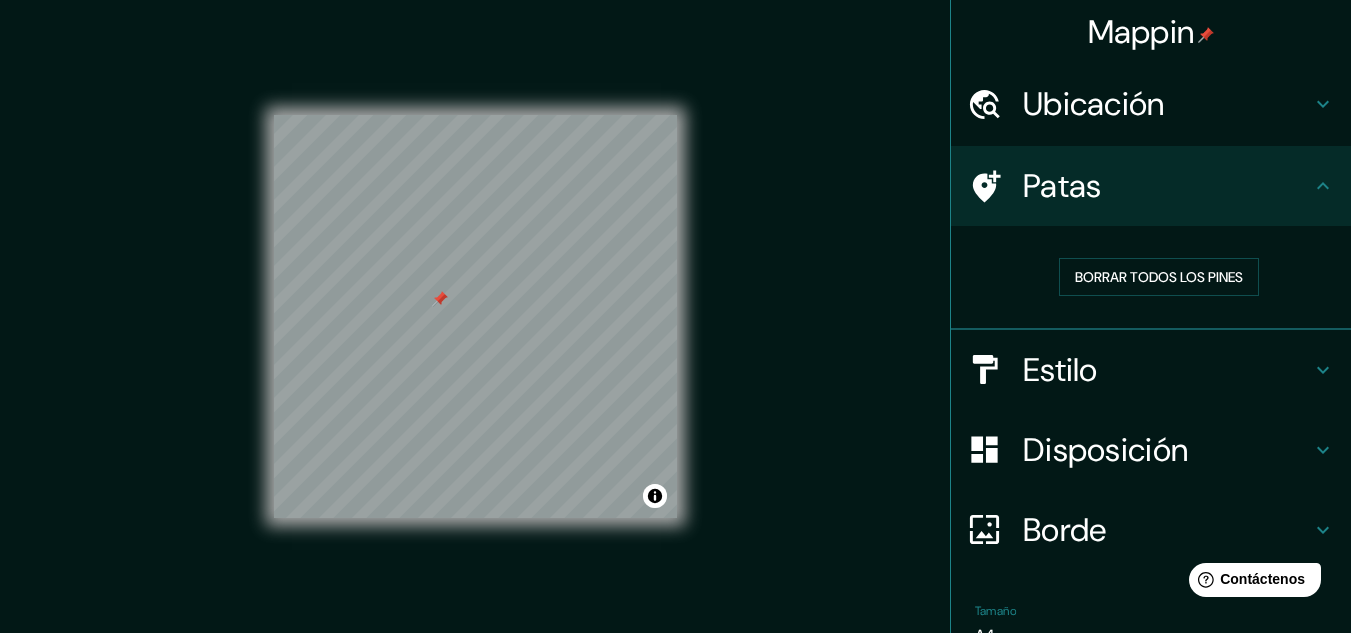 click on "Ubicación" at bounding box center (1167, 104) 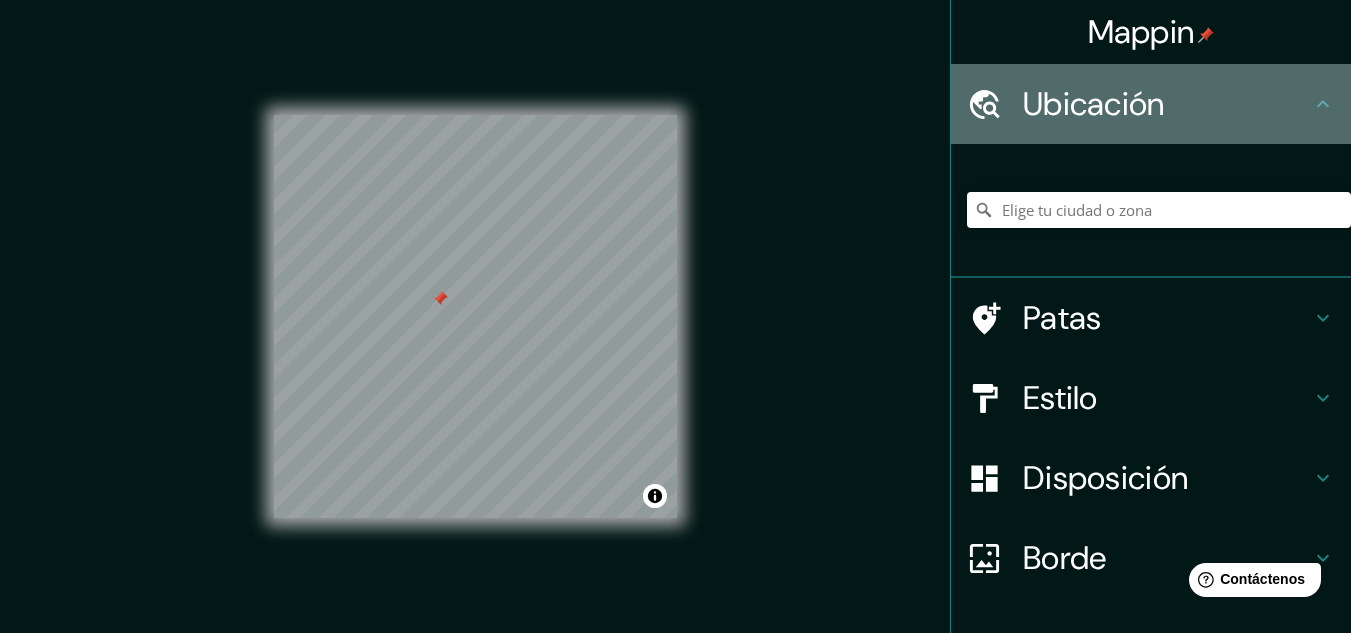 click on "Ubicación" at bounding box center [1167, 104] 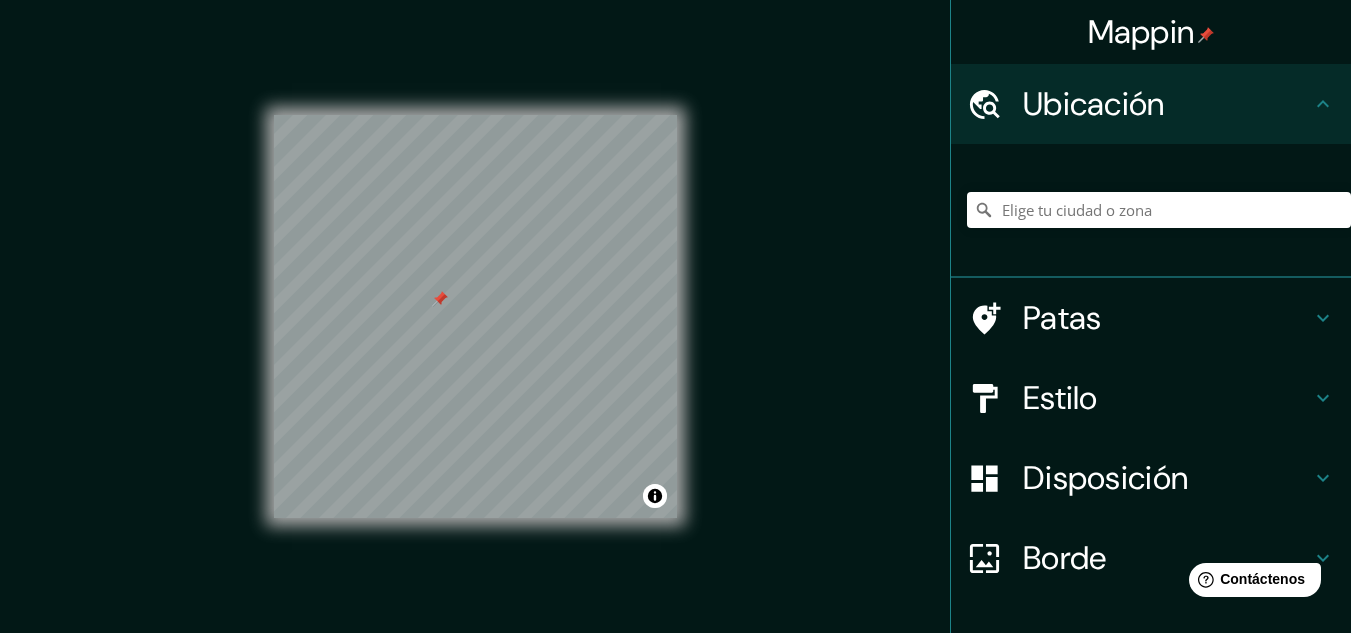 click on "Patas" at bounding box center [1151, 318] 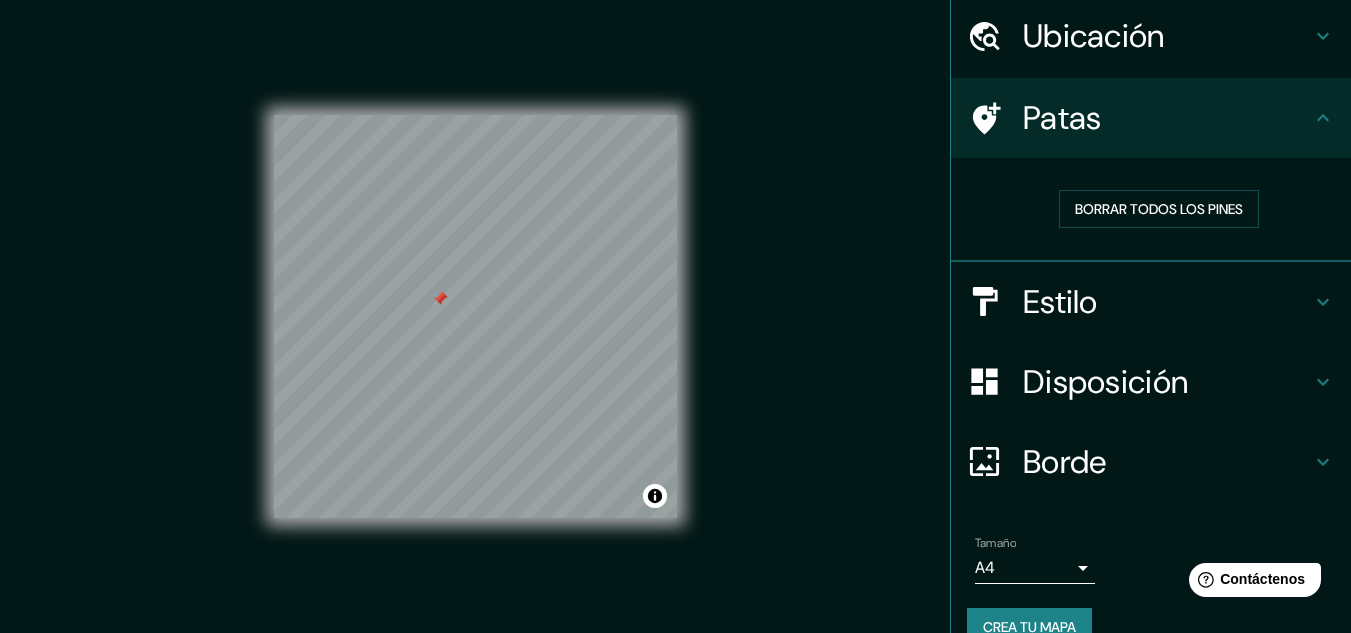 scroll, scrollTop: 104, scrollLeft: 0, axis: vertical 